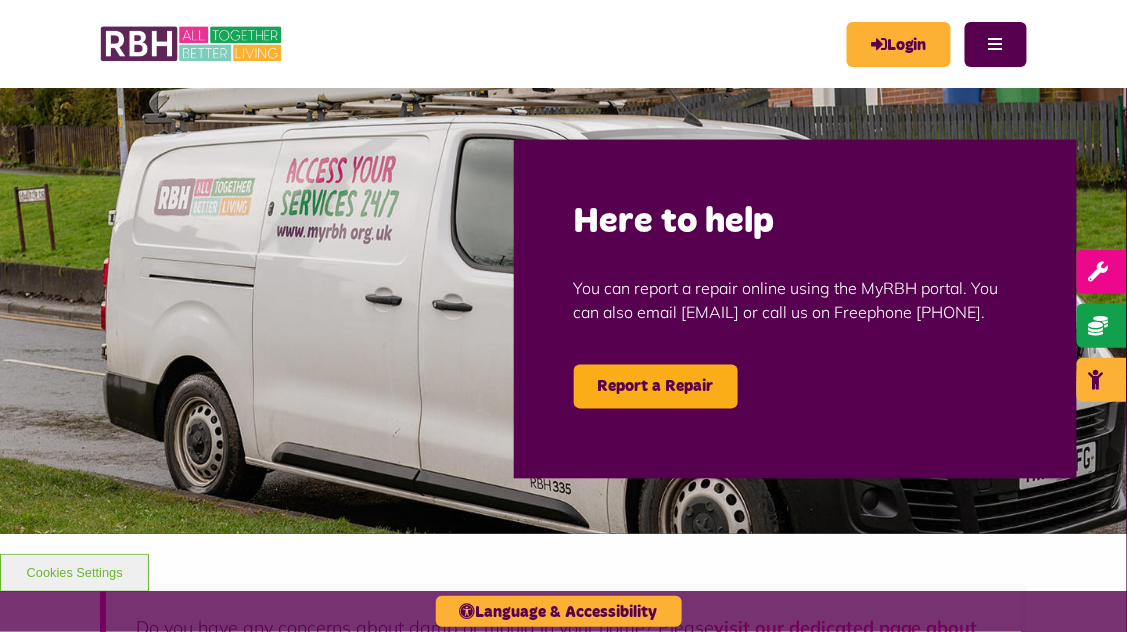 scroll, scrollTop: 0, scrollLeft: 0, axis: both 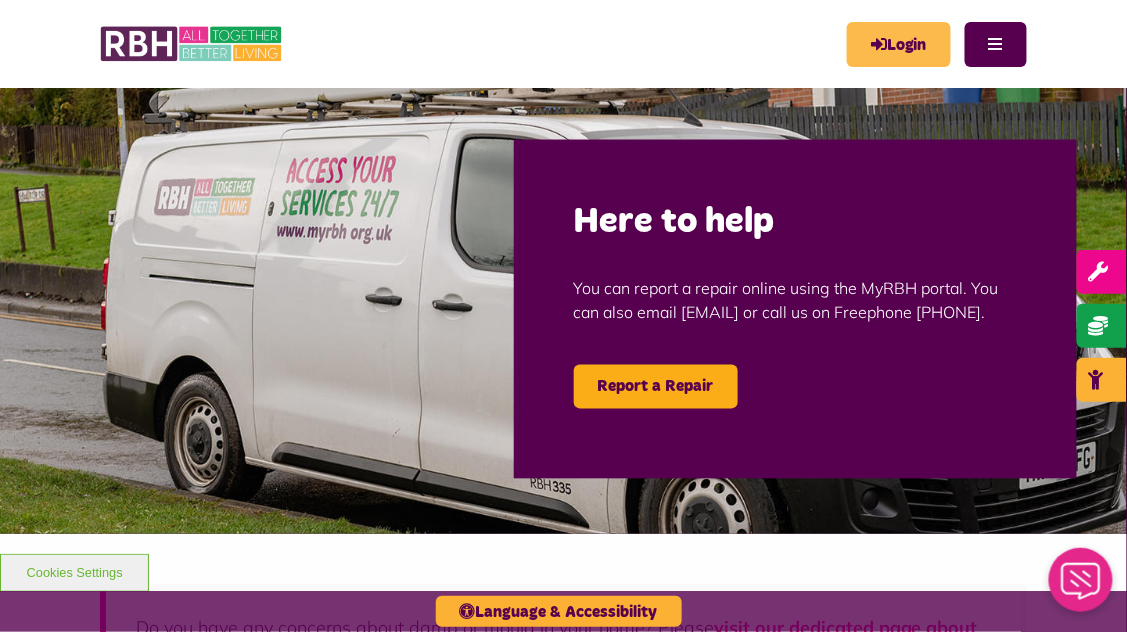 click on "Login" at bounding box center (899, 44) 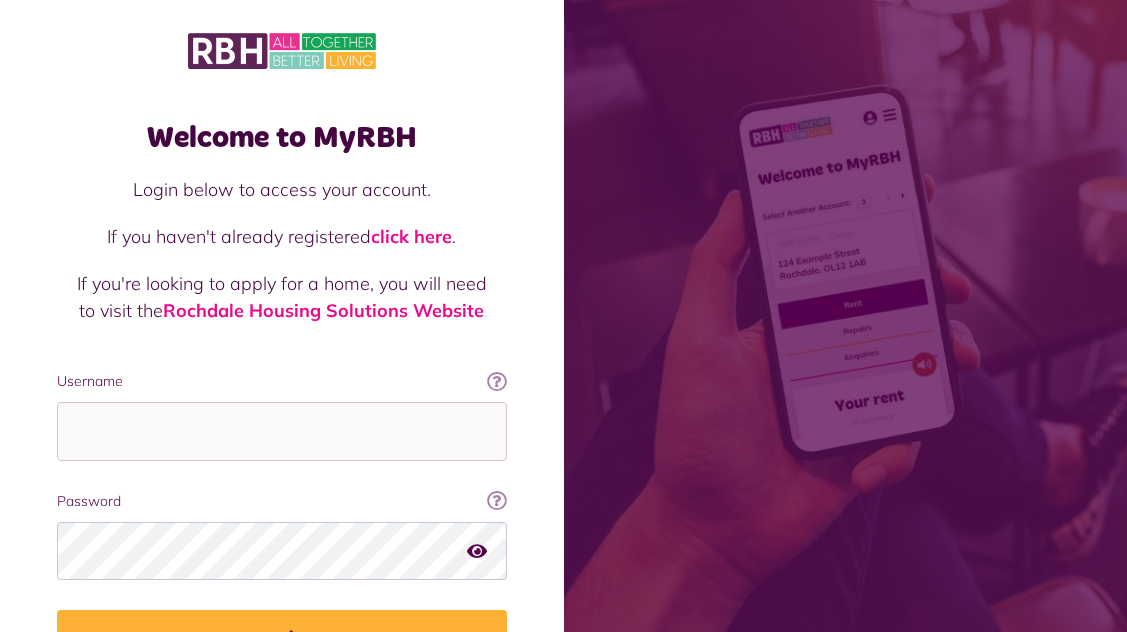 scroll, scrollTop: 0, scrollLeft: 0, axis: both 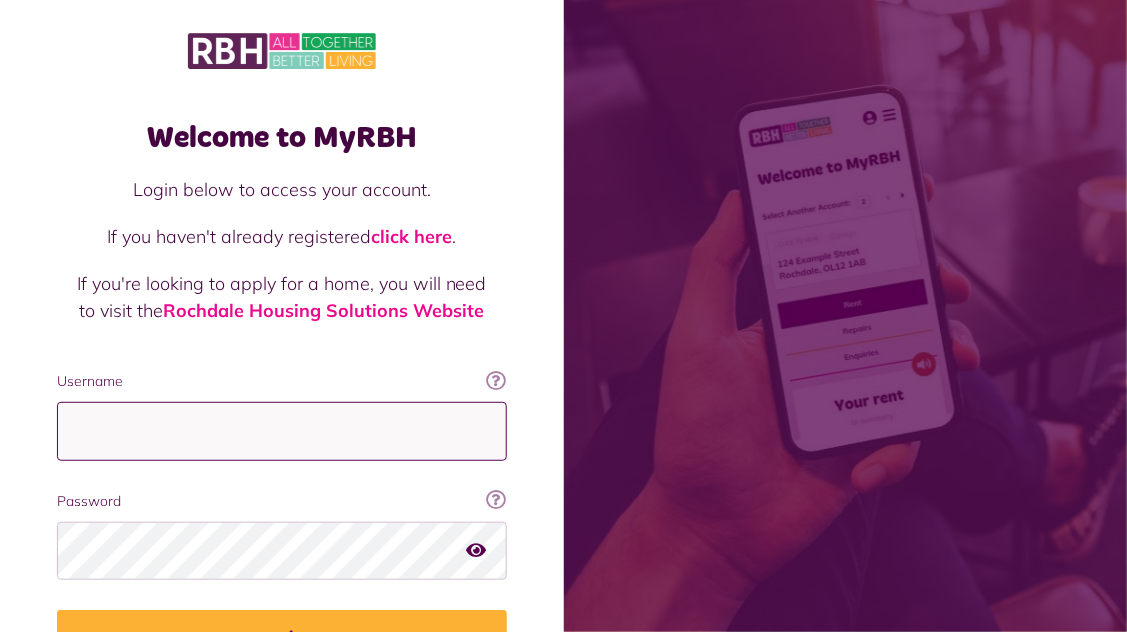 click on "Username" at bounding box center [282, 431] 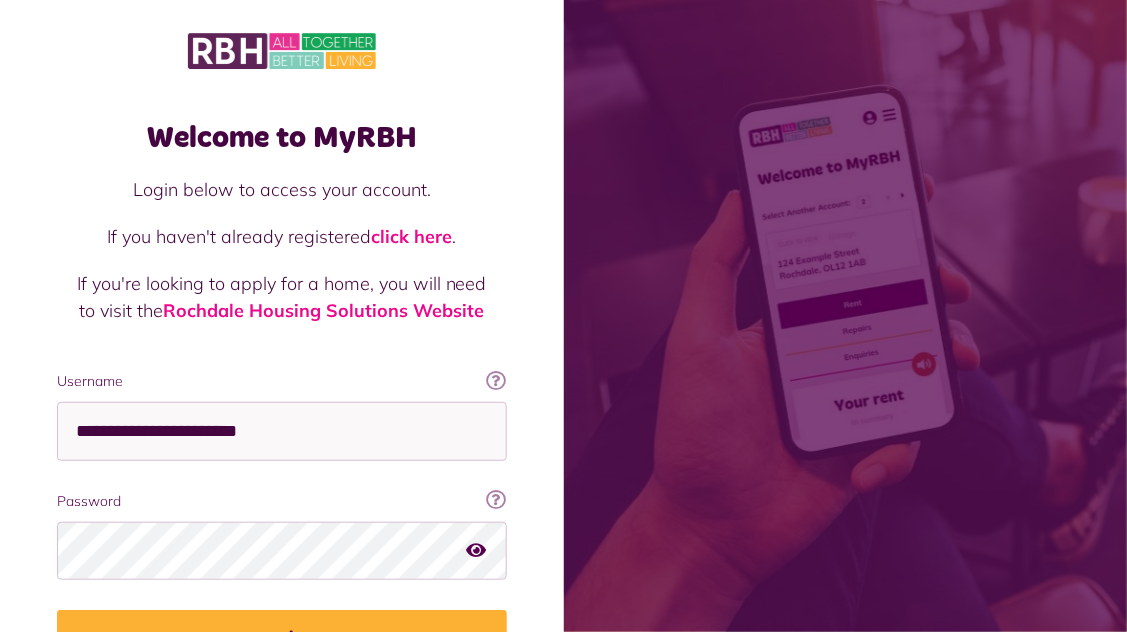 click on "Login" at bounding box center [282, 638] 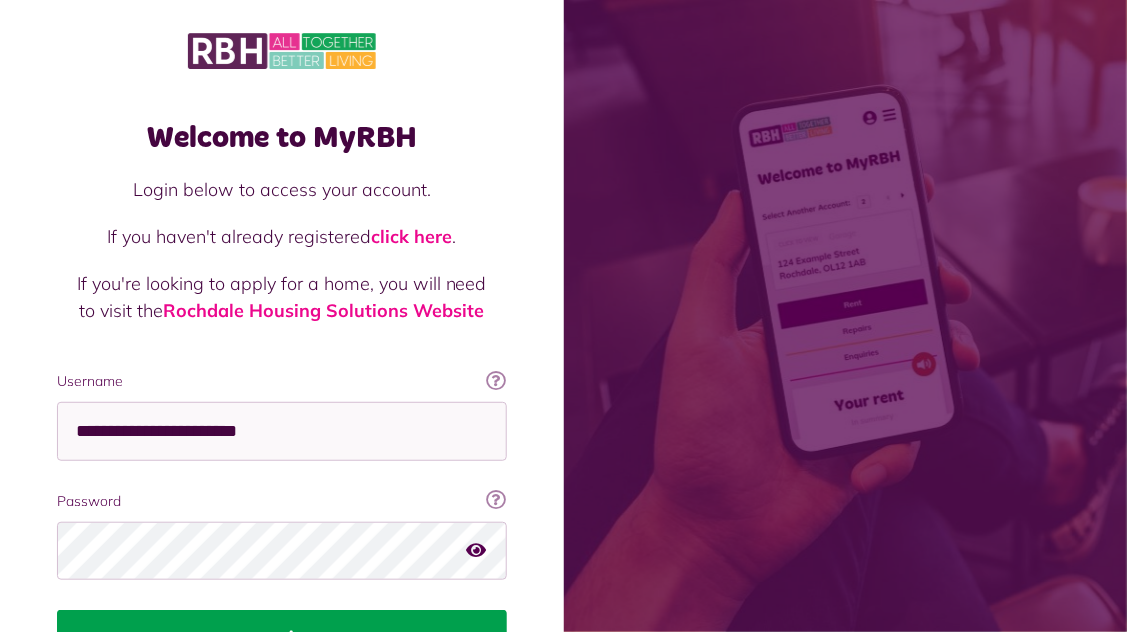 click on "Login" at bounding box center [282, 638] 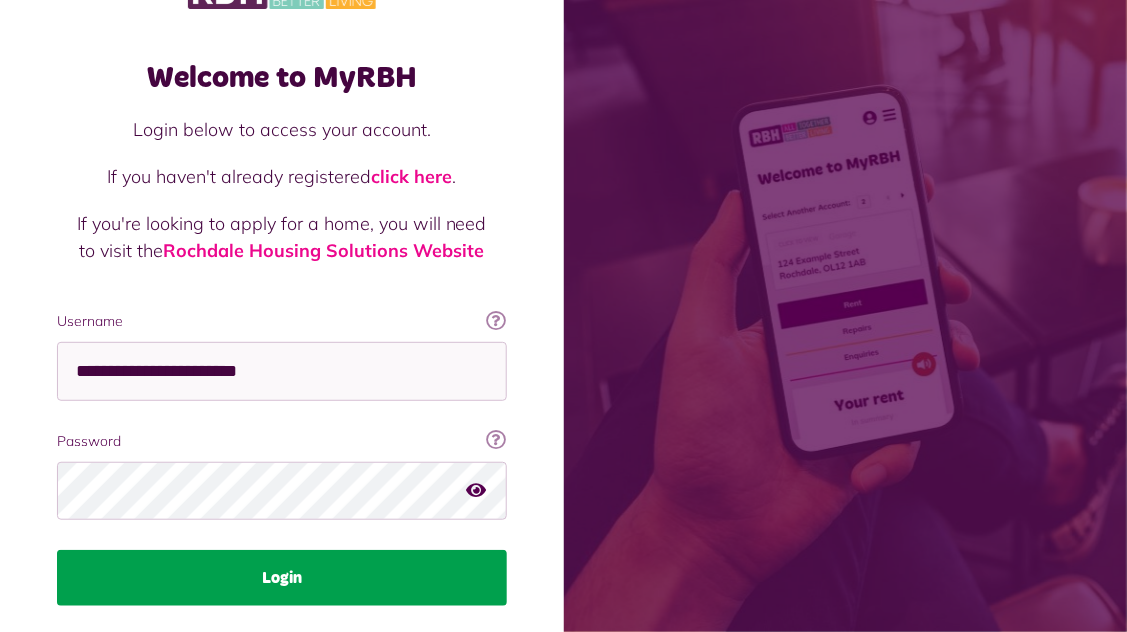 scroll, scrollTop: 135, scrollLeft: 0, axis: vertical 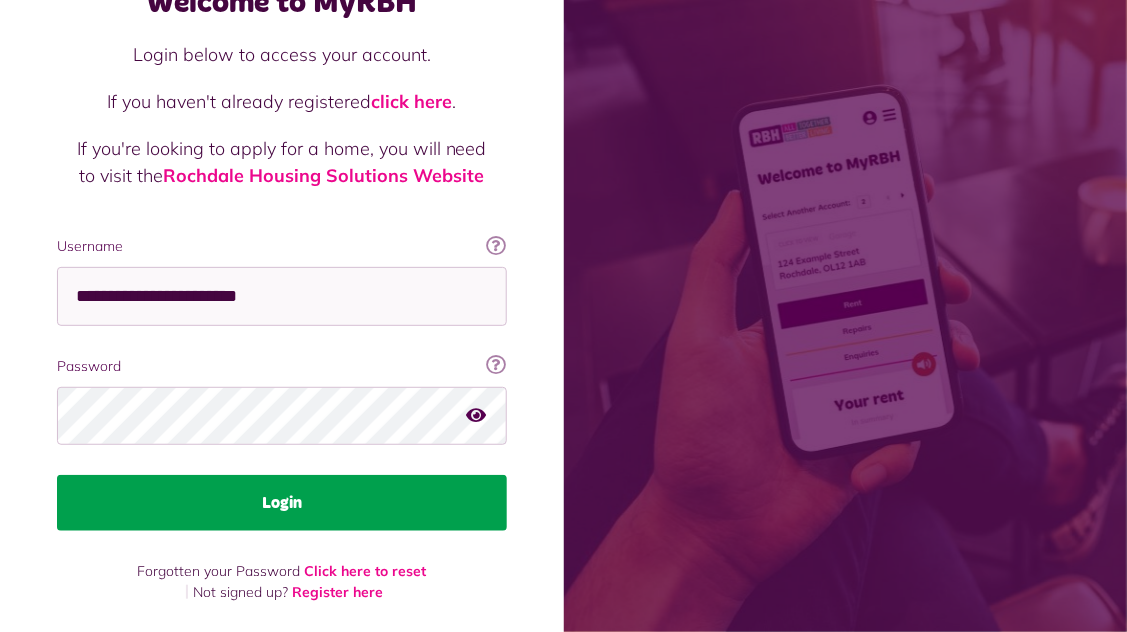 click on "Login" at bounding box center [282, 503] 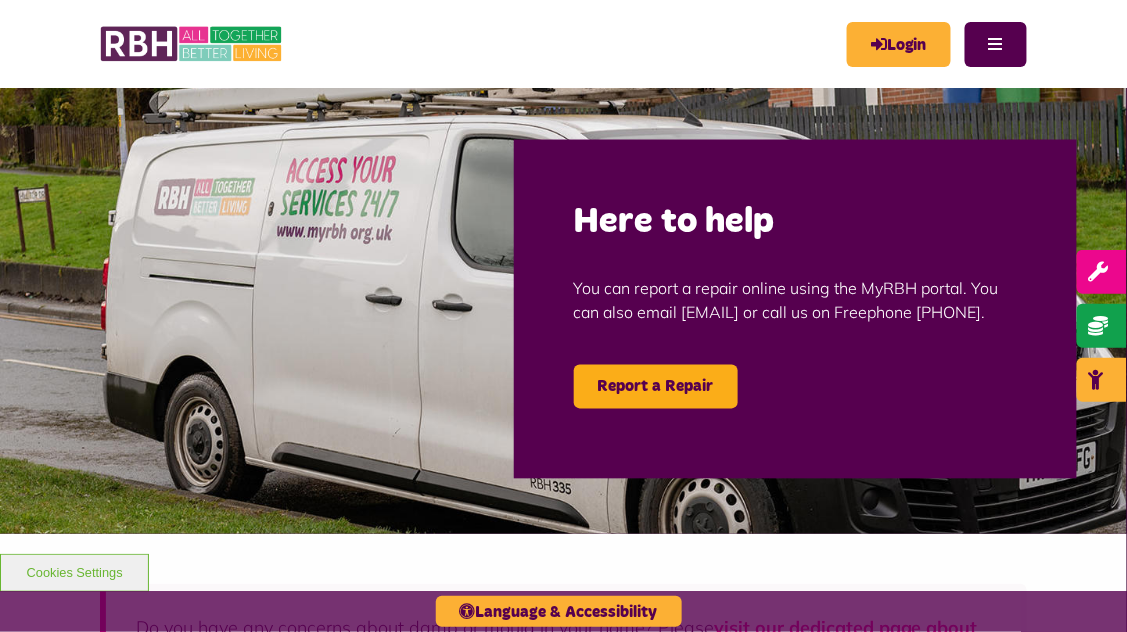 scroll, scrollTop: 0, scrollLeft: 0, axis: both 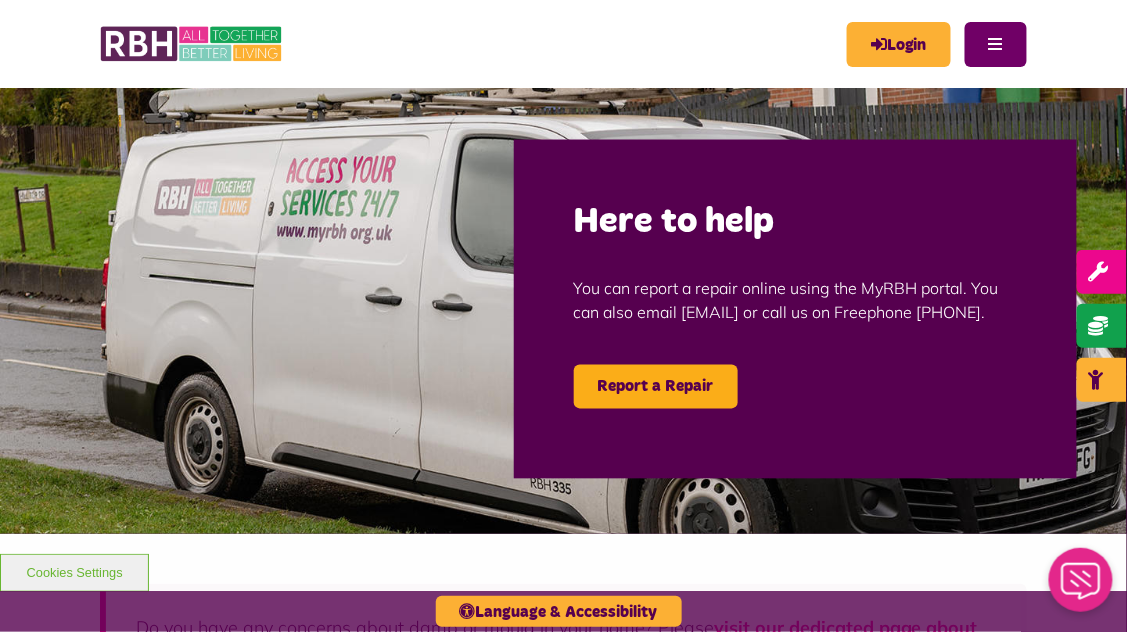 click on "Menu" at bounding box center (996, 44) 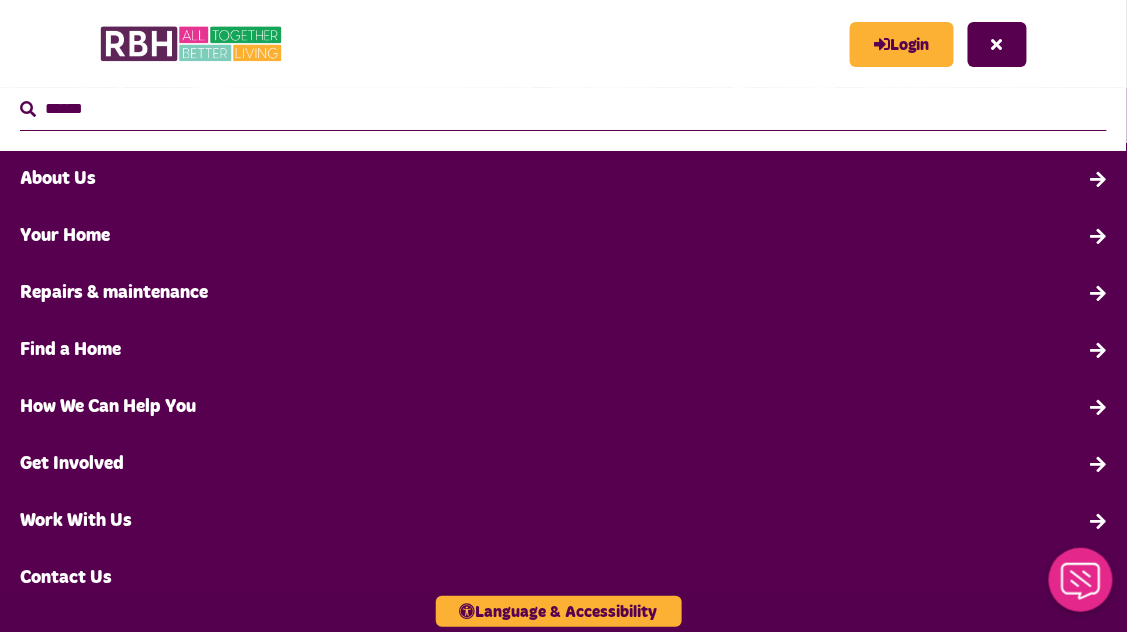 click on "Your Home" at bounding box center (563, 236) 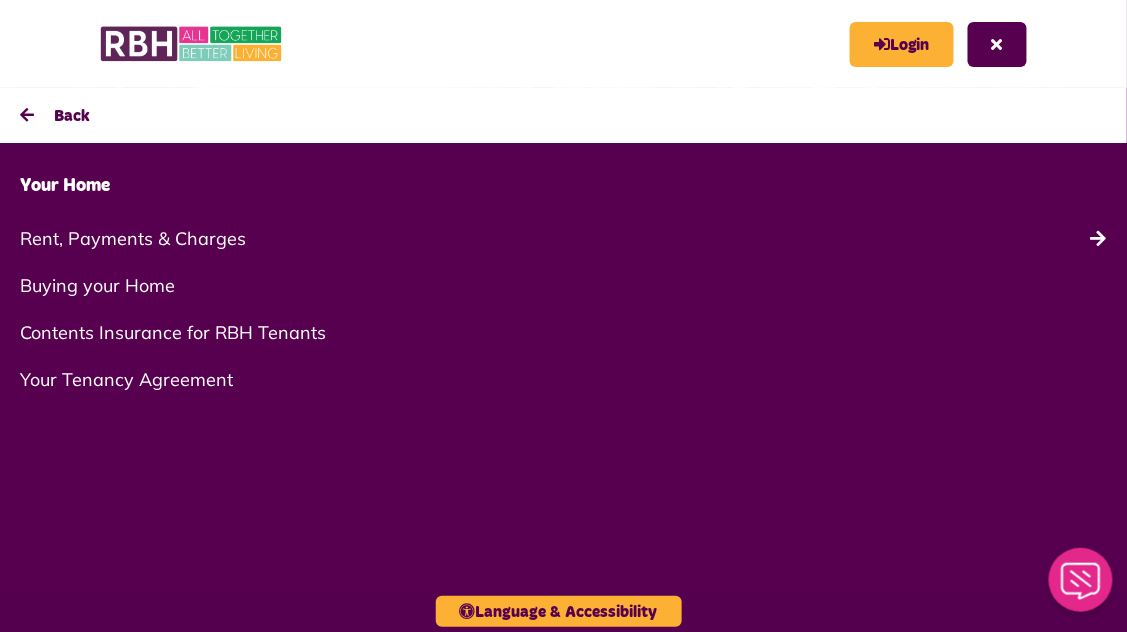 click on "Rent, Payments & Charges" at bounding box center [563, 238] 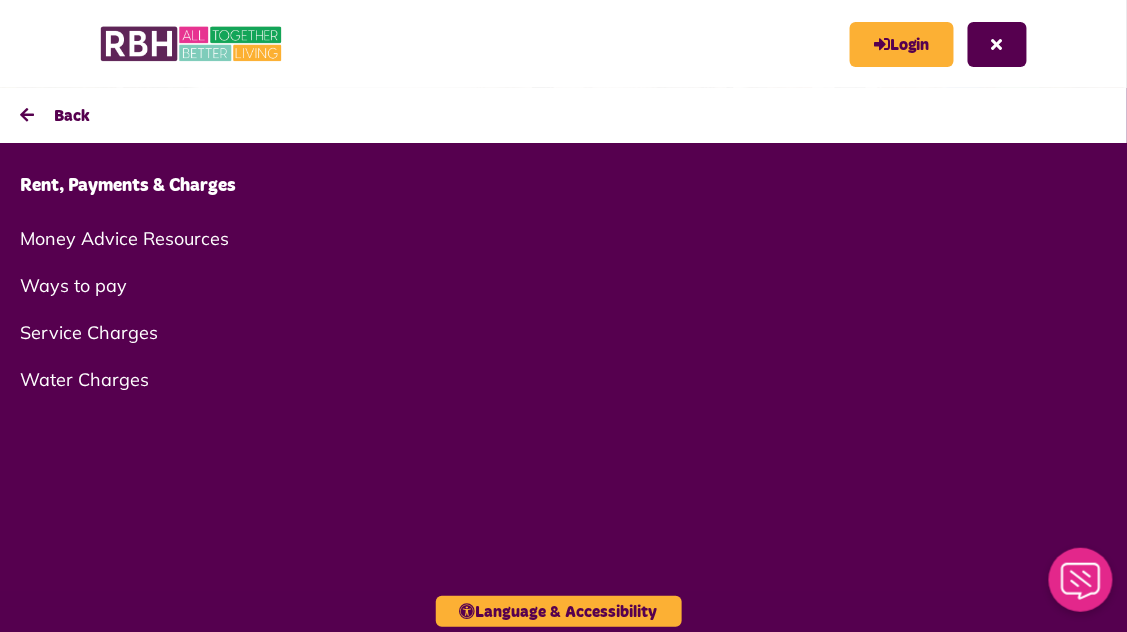 click on "Rent, Payments & Charges" at bounding box center [563, 186] 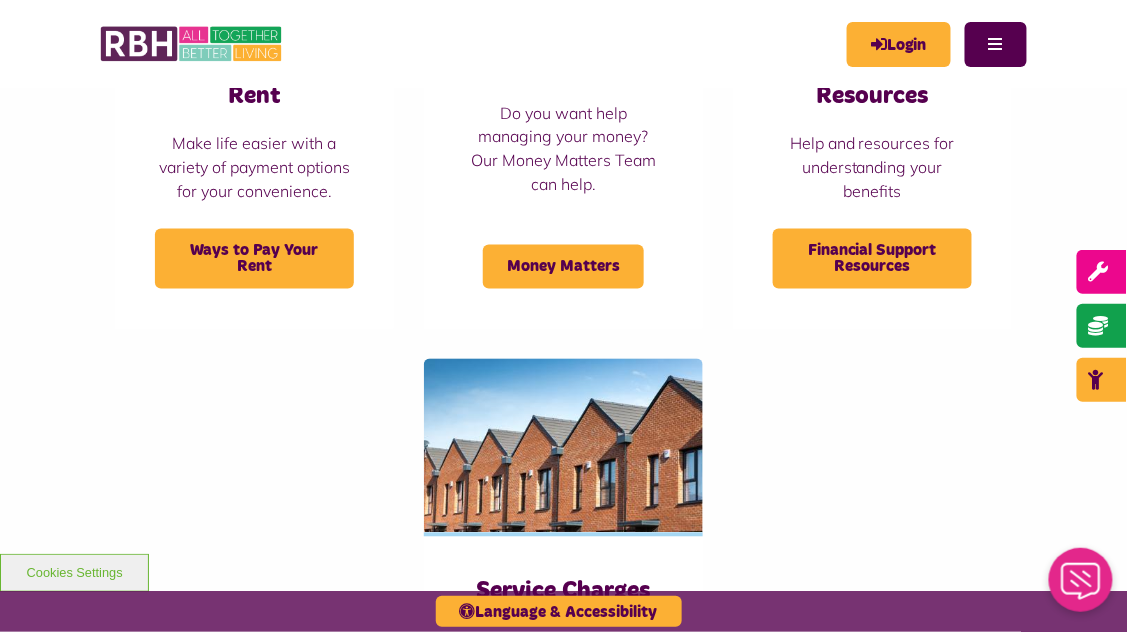 scroll, scrollTop: 784, scrollLeft: 0, axis: vertical 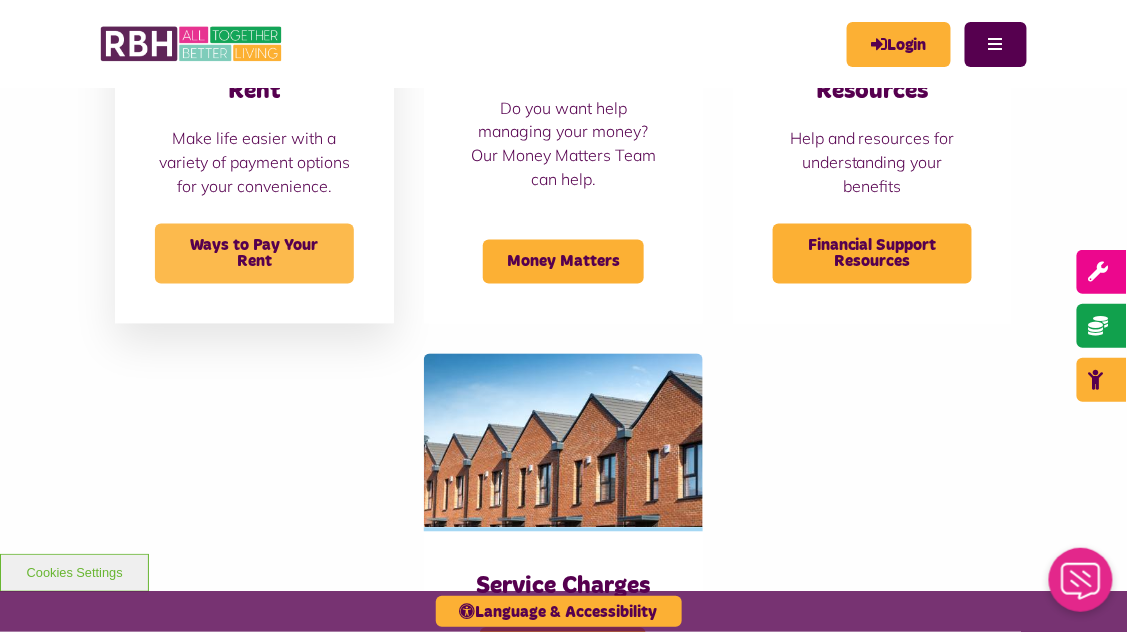click on "Ways to Pay Your Rent" at bounding box center (254, 254) 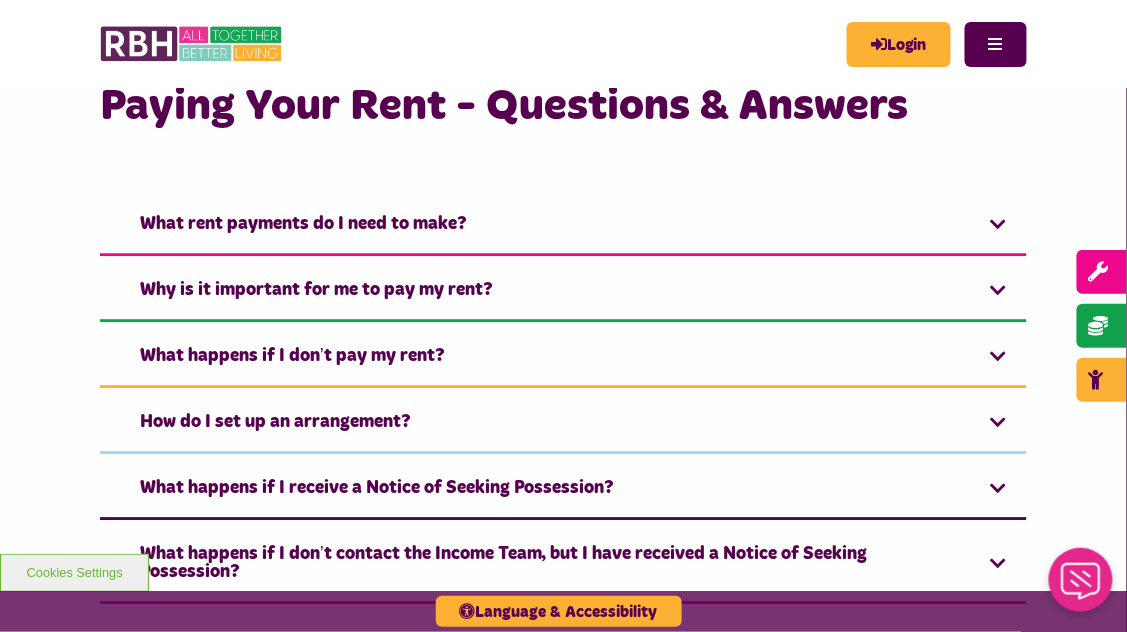 scroll, scrollTop: 1108, scrollLeft: 0, axis: vertical 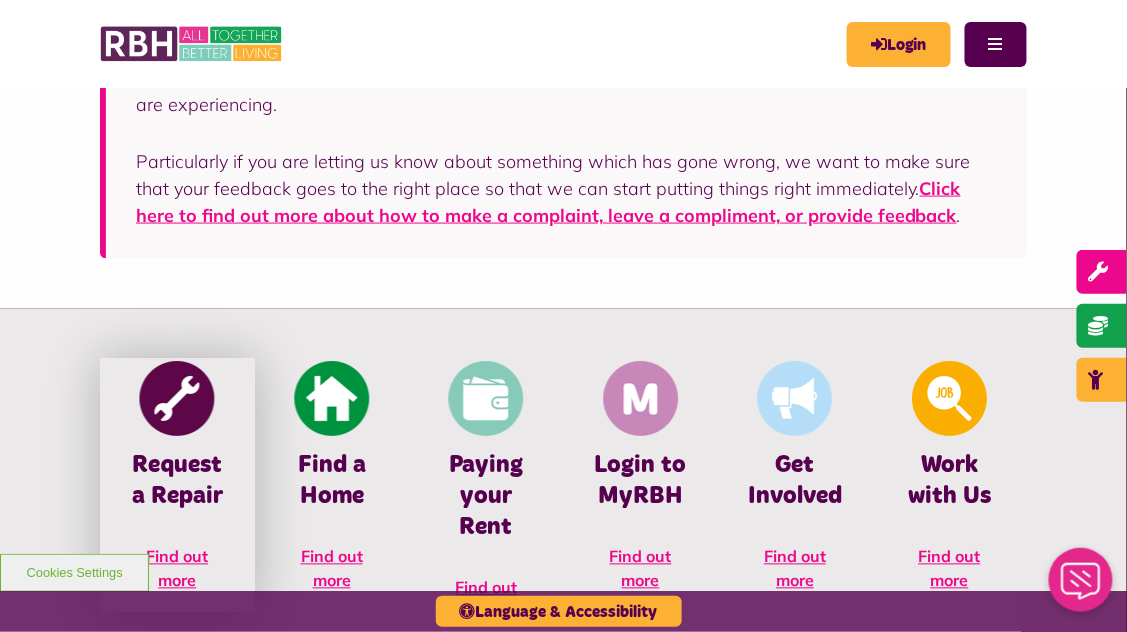 click at bounding box center [177, 399] 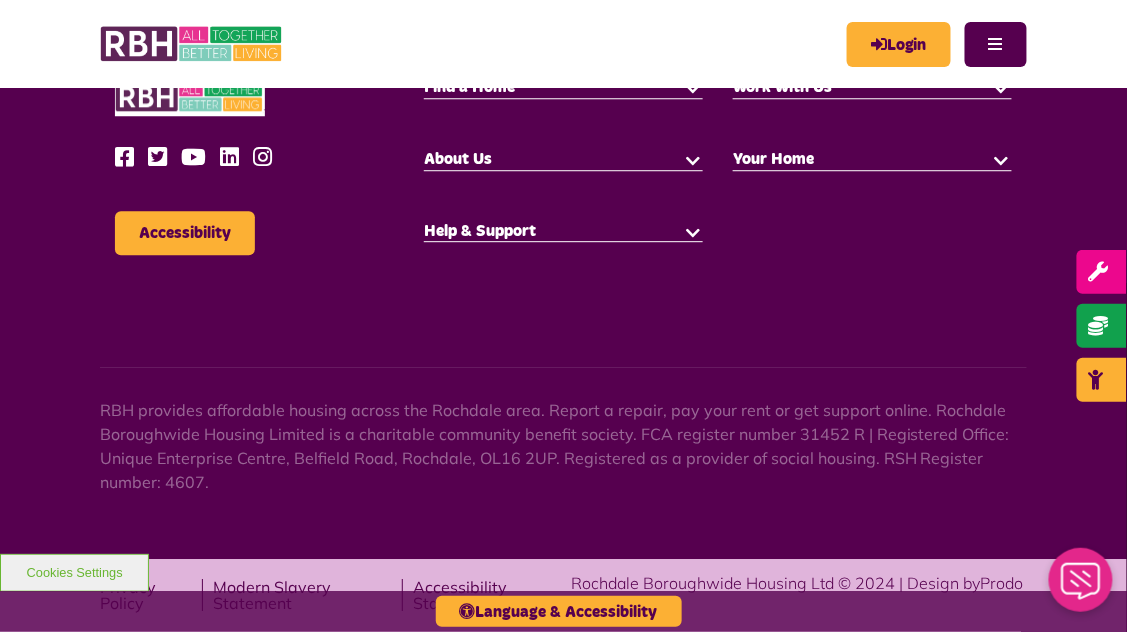 scroll, scrollTop: 1276, scrollLeft: 0, axis: vertical 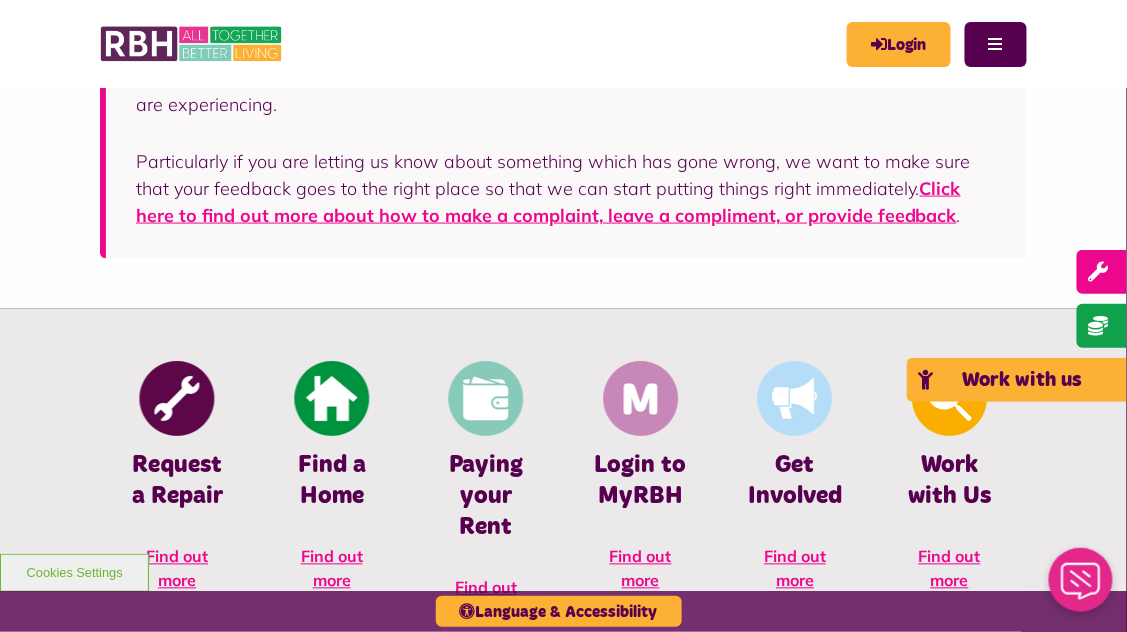 click at bounding box center [936, 380] 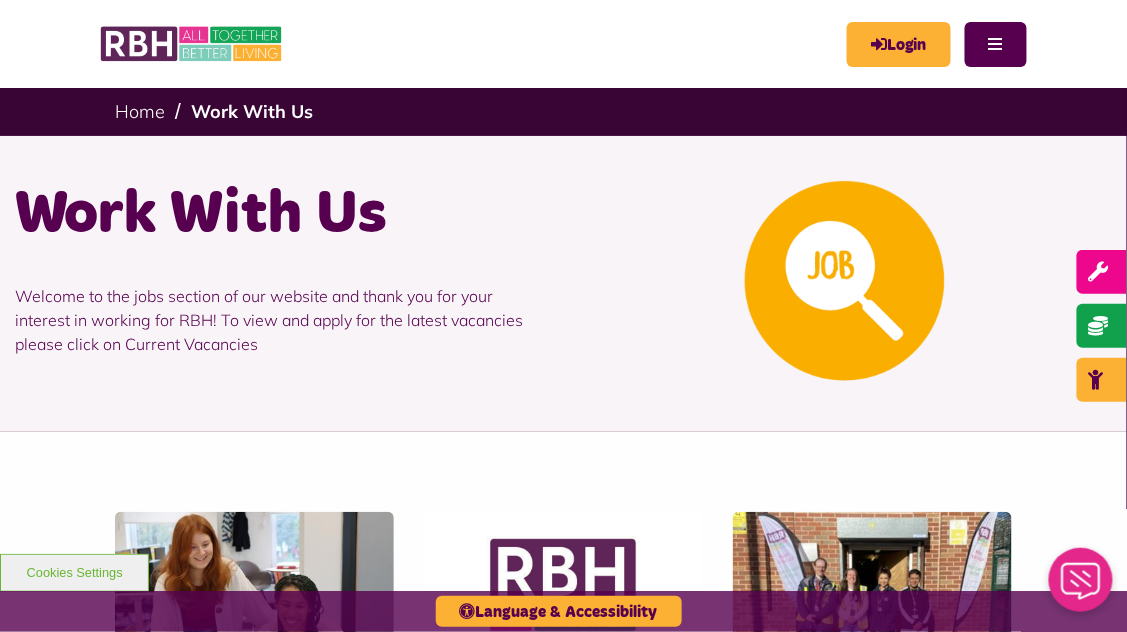 scroll, scrollTop: 0, scrollLeft: 0, axis: both 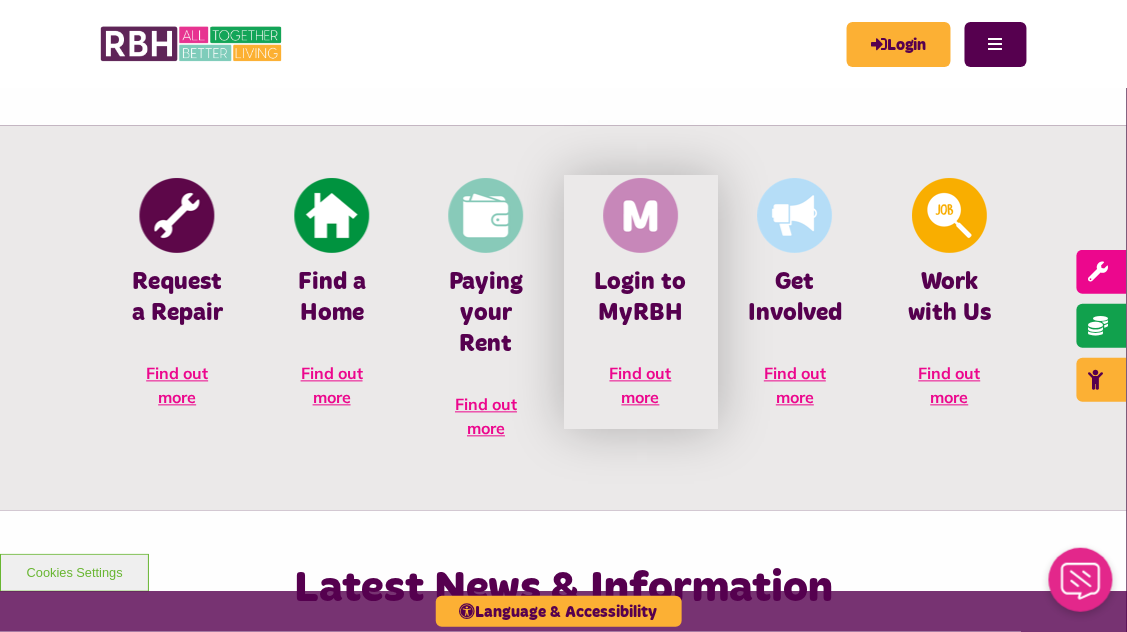 click at bounding box center [640, 216] 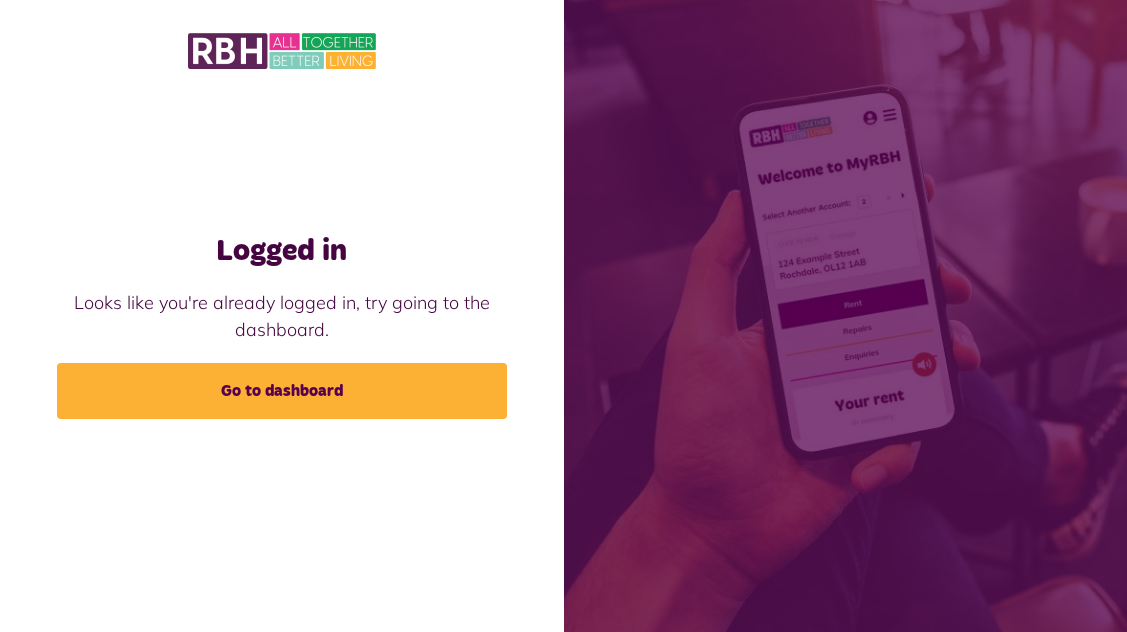 scroll, scrollTop: 0, scrollLeft: 0, axis: both 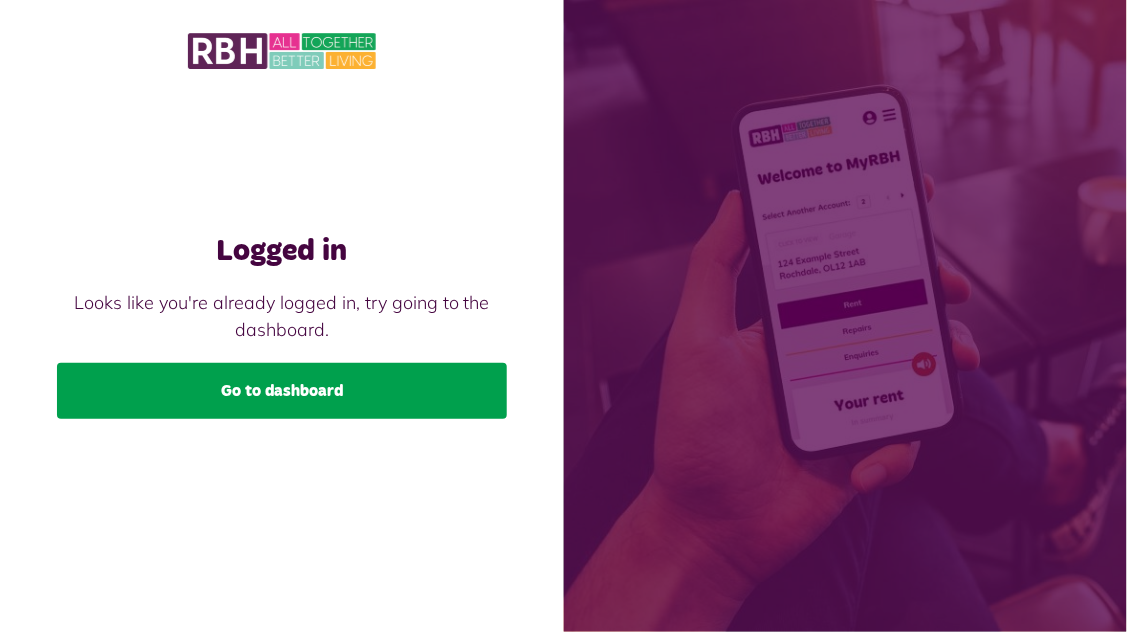 click on "Go to dashboard" at bounding box center [282, 391] 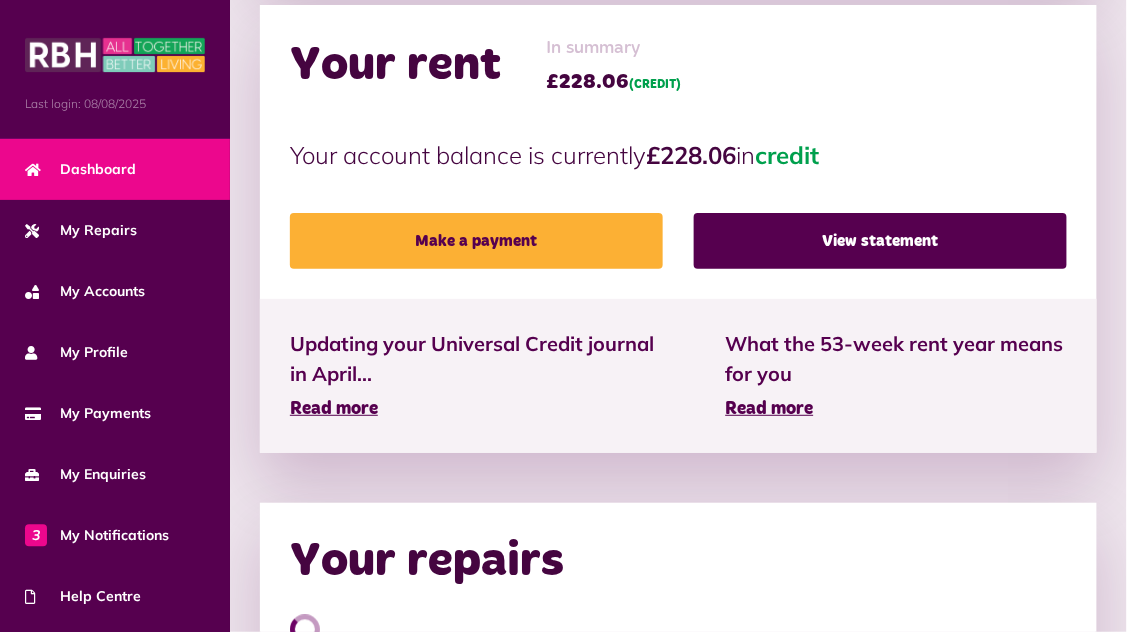 scroll, scrollTop: 664, scrollLeft: 0, axis: vertical 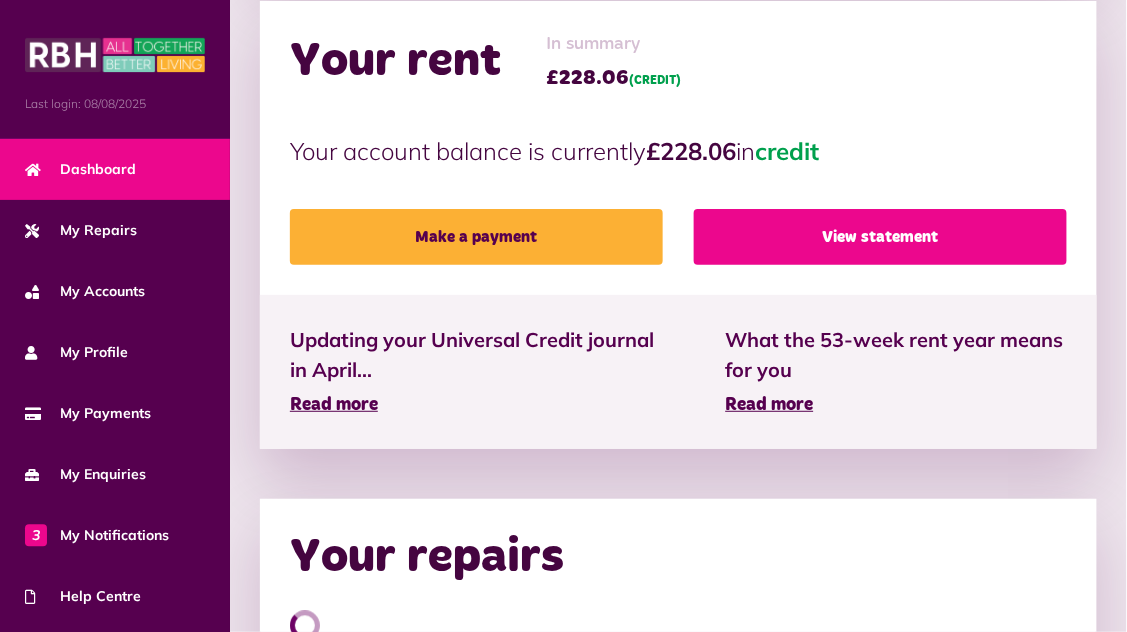 click on "View statement" at bounding box center (880, 237) 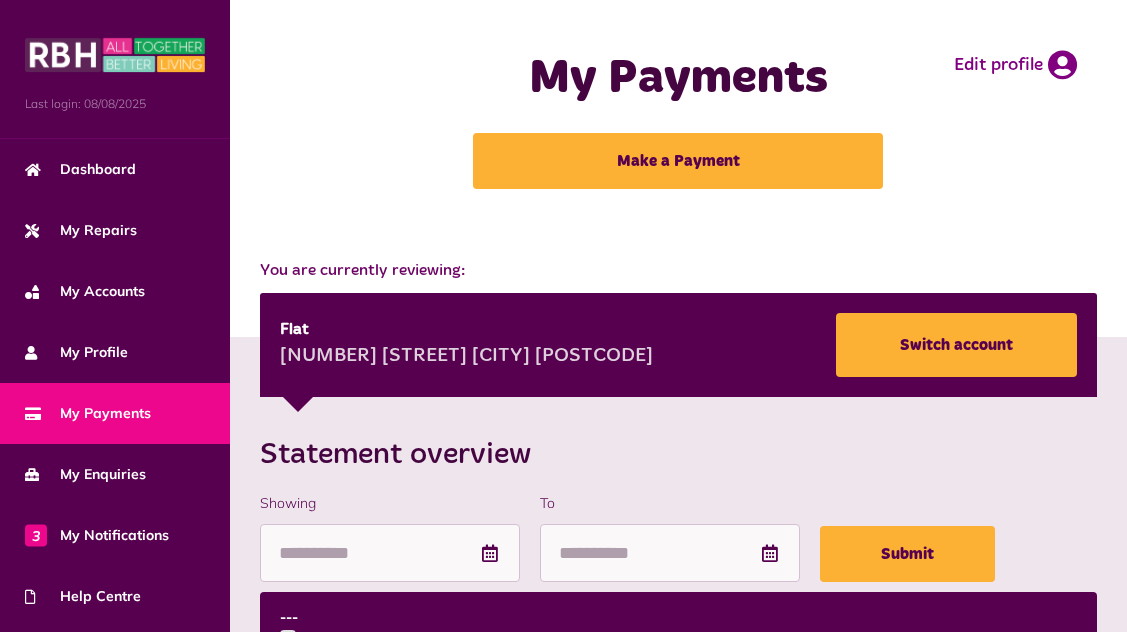 scroll, scrollTop: 0, scrollLeft: 0, axis: both 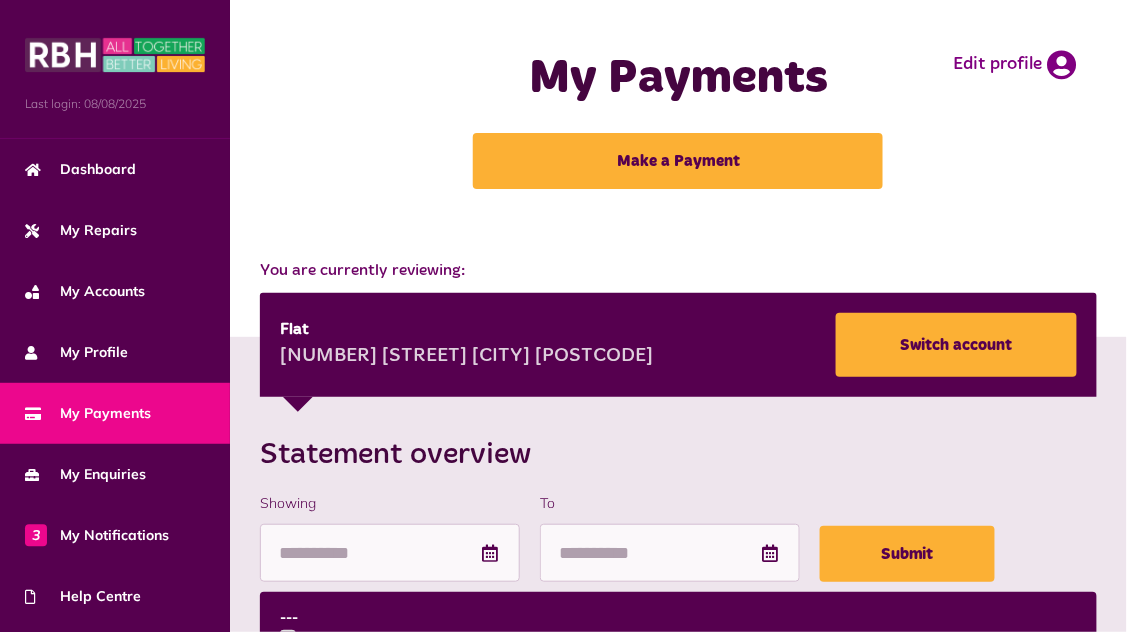 click on "Statement overview
Showing
To
Submit
Week
Date
Charge type
Credit
Debit
Balance
-- -- --" at bounding box center (678, 2017) 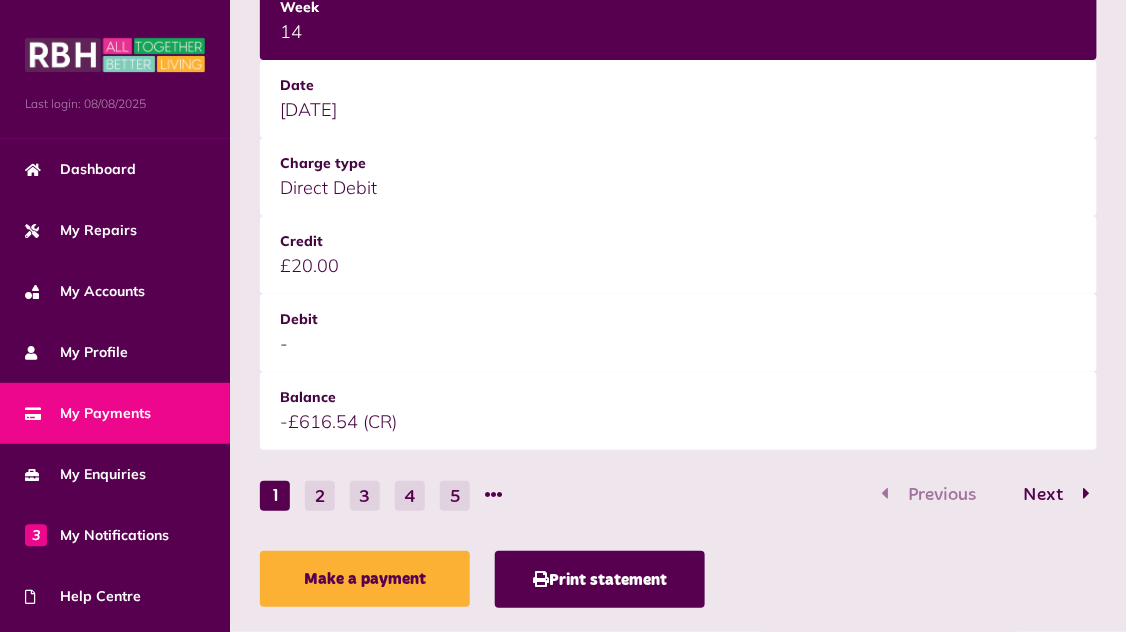 scroll, scrollTop: 3095, scrollLeft: 0, axis: vertical 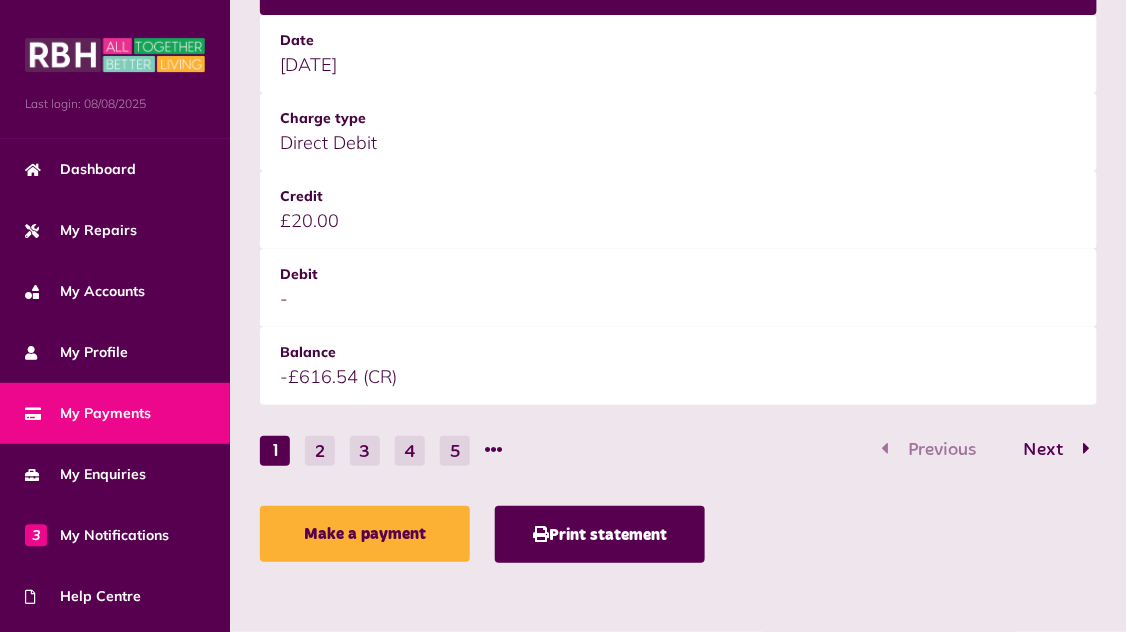 click on "-£616.54 (CR)" at bounding box center [678, 366] 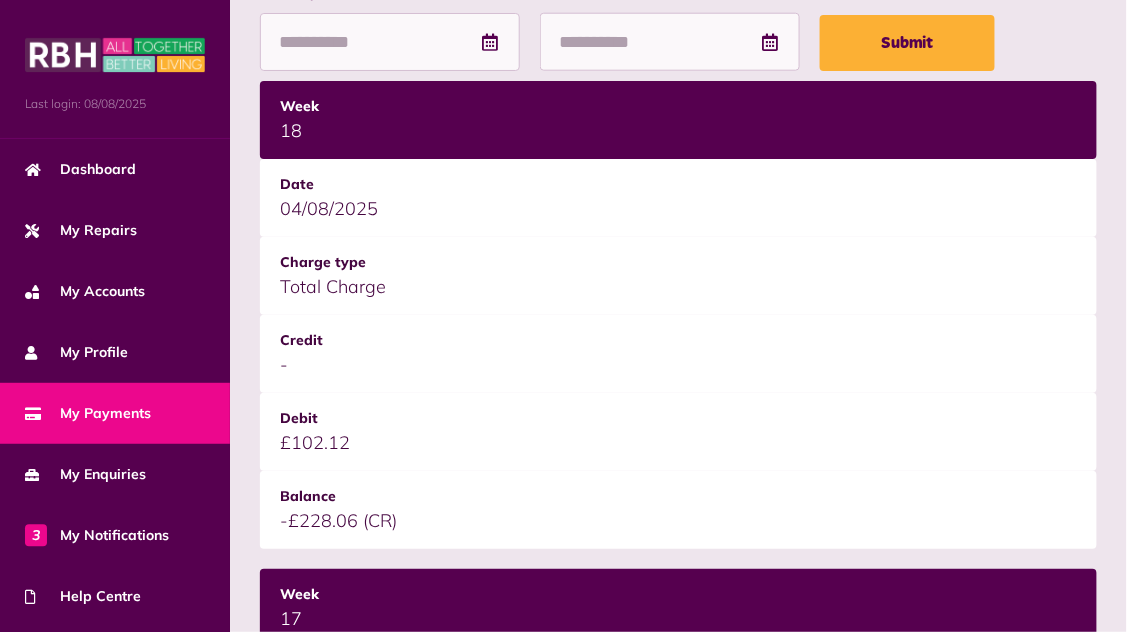 scroll, scrollTop: 515, scrollLeft: 0, axis: vertical 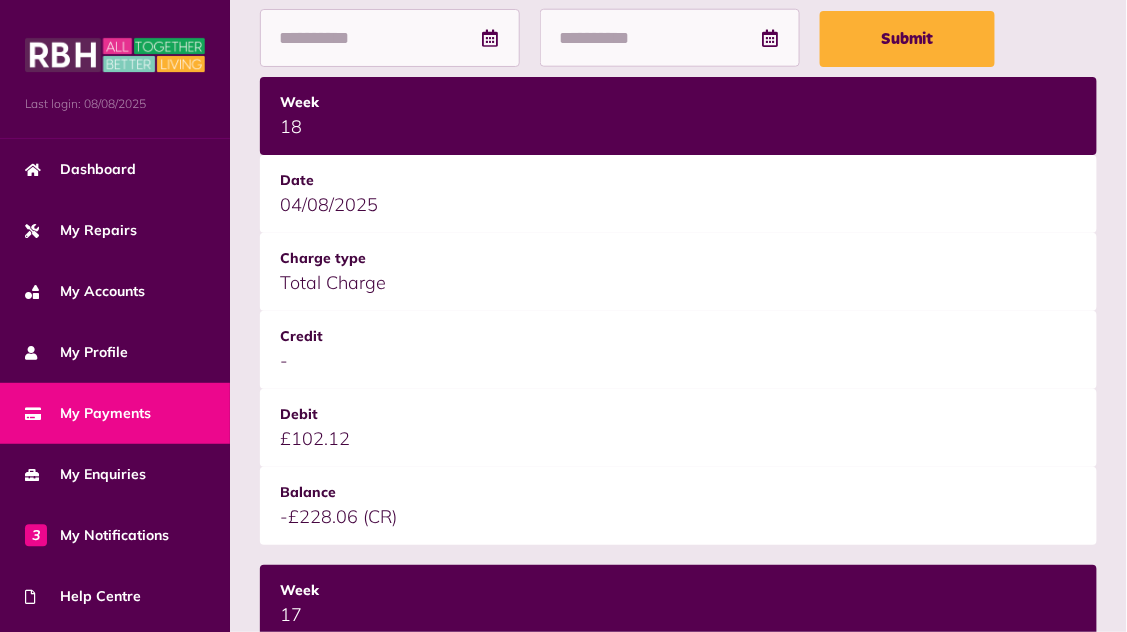 click on "Total Charge" at bounding box center [678, 272] 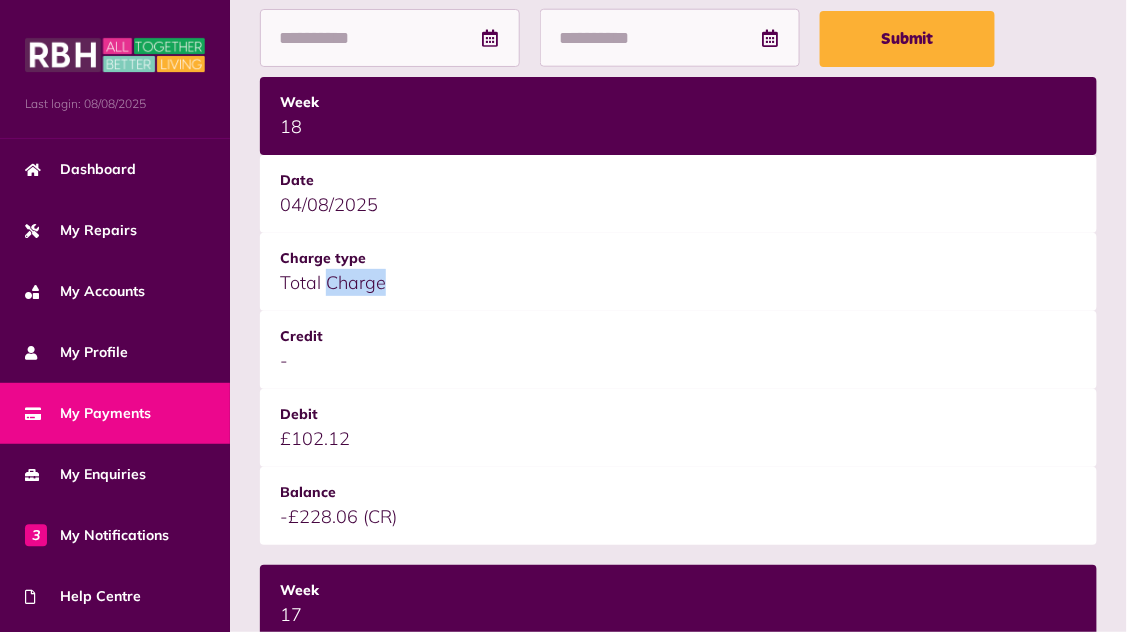 click on "-" at bounding box center [678, 350] 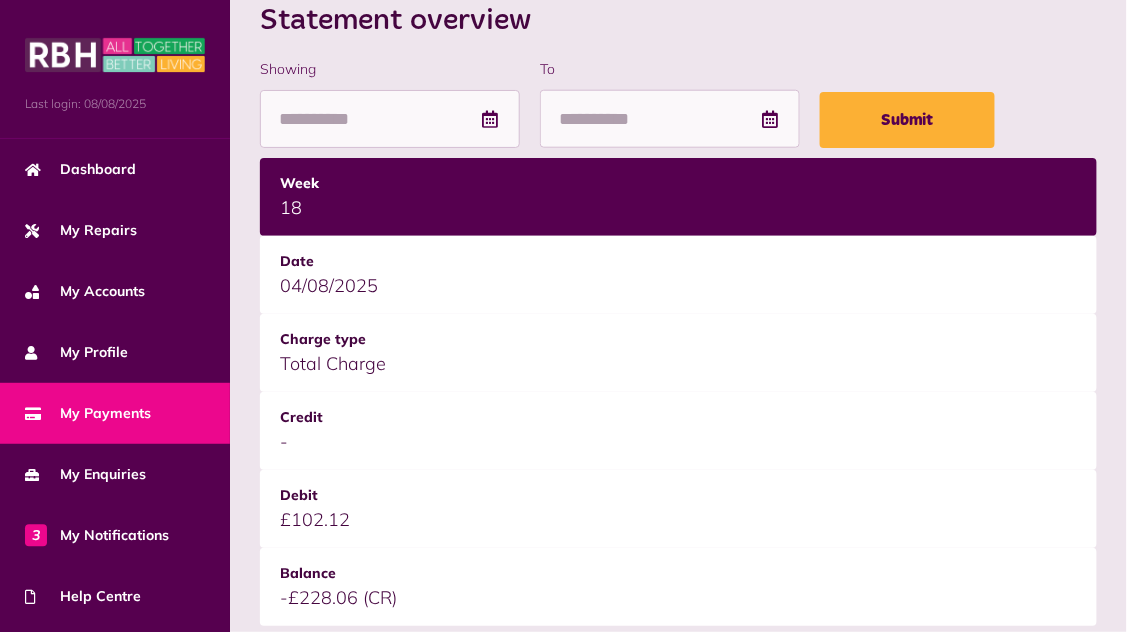 scroll, scrollTop: 413, scrollLeft: 0, axis: vertical 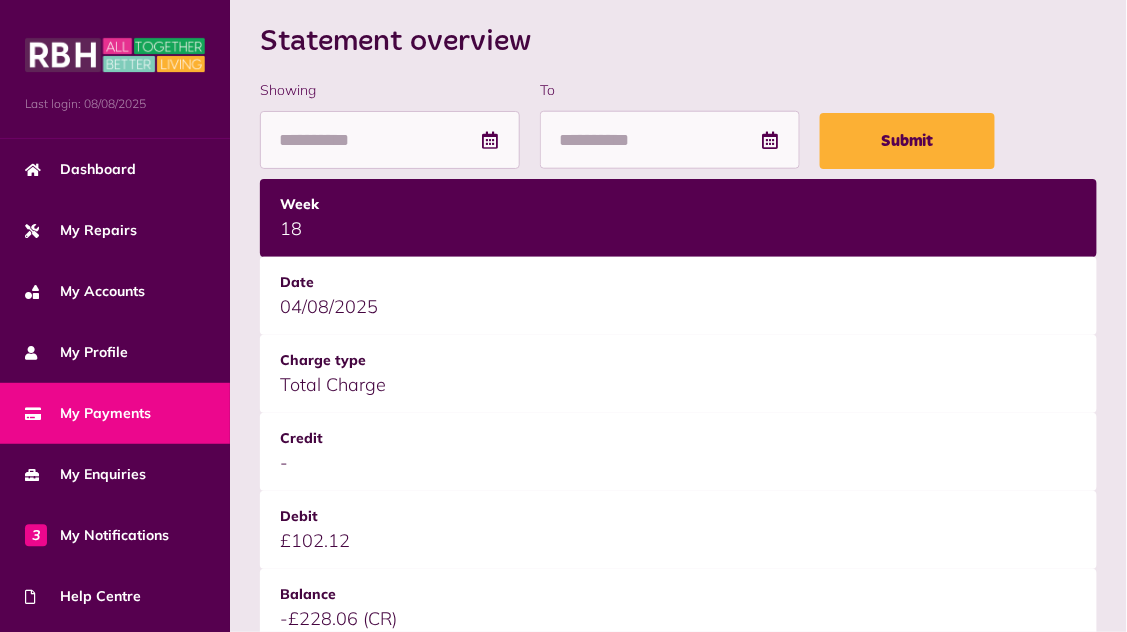 click on "18" at bounding box center (678, 218) 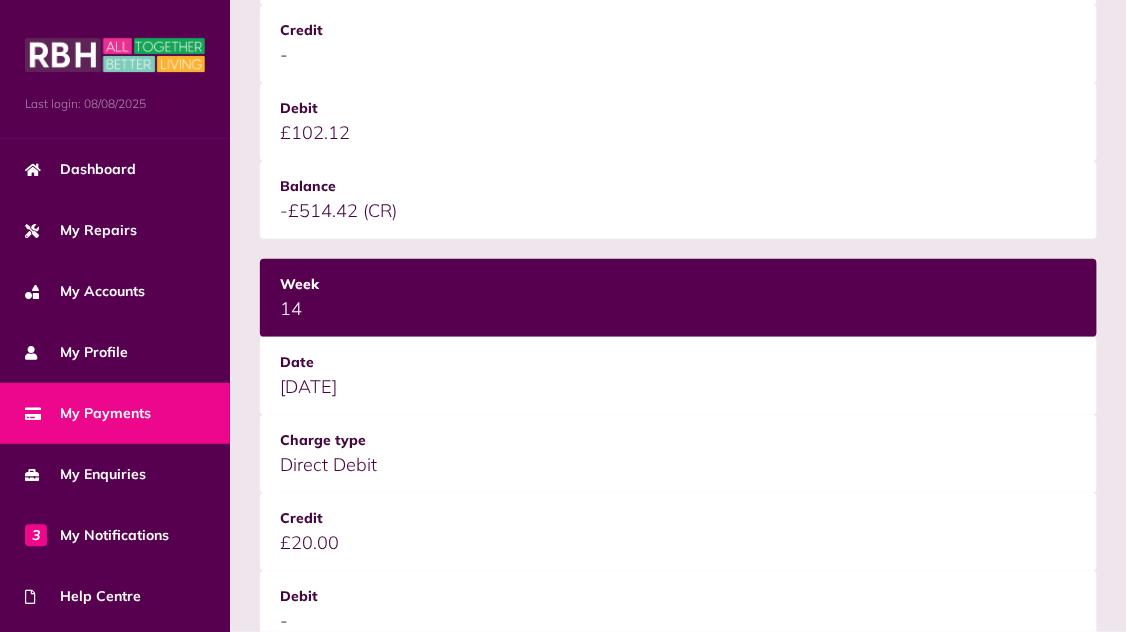 scroll, scrollTop: 2769, scrollLeft: 0, axis: vertical 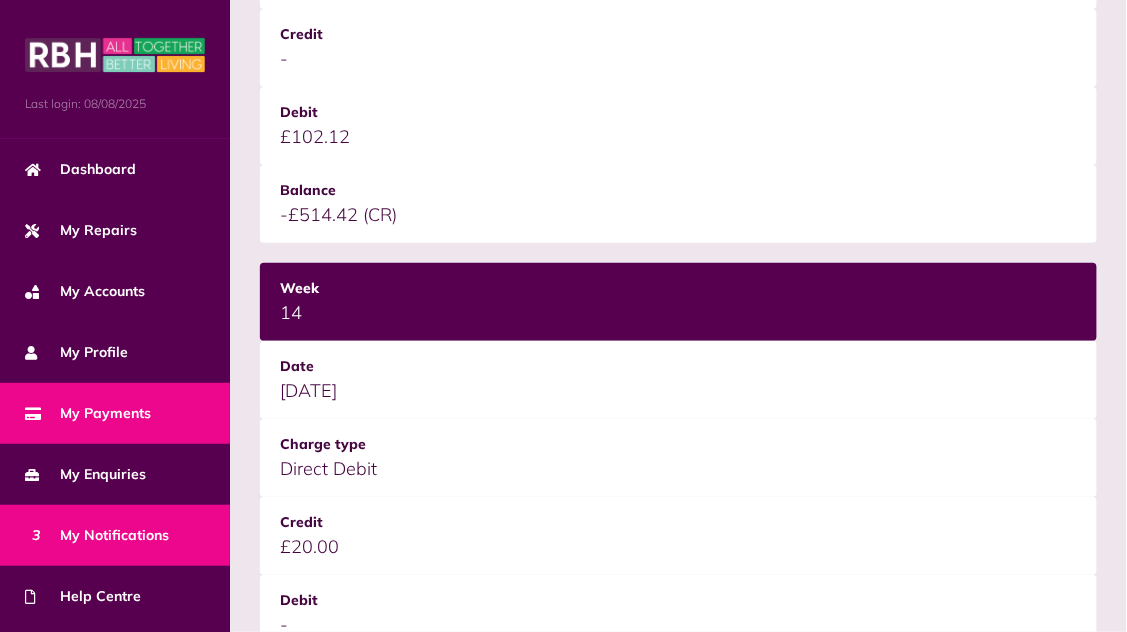 click on "3  My Notifications" at bounding box center (97, 535) 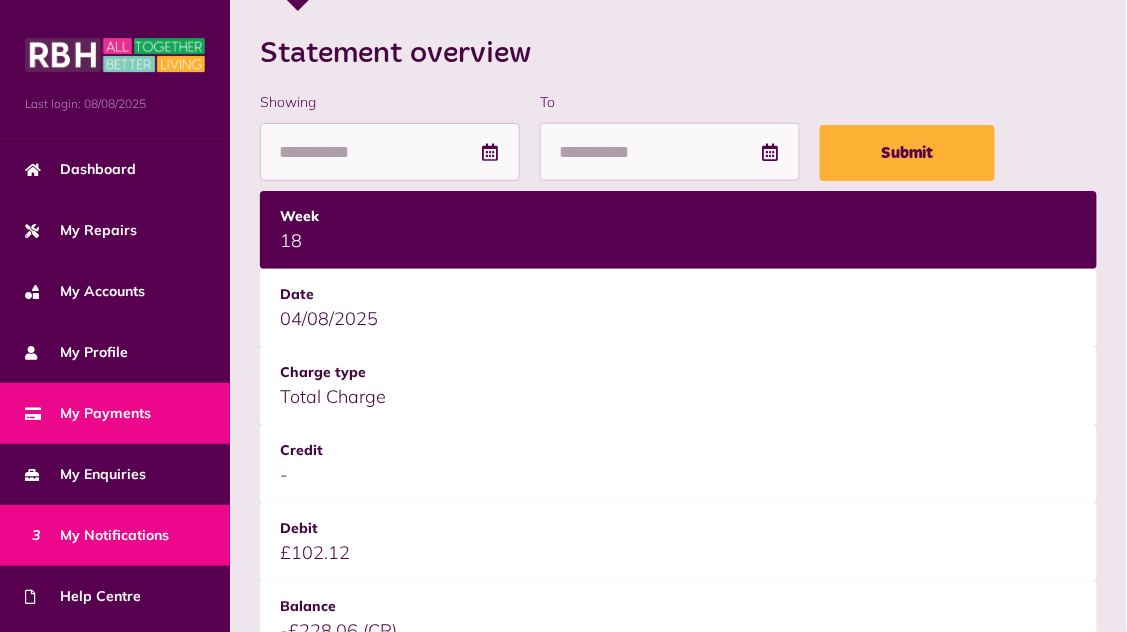 scroll, scrollTop: 0, scrollLeft: 0, axis: both 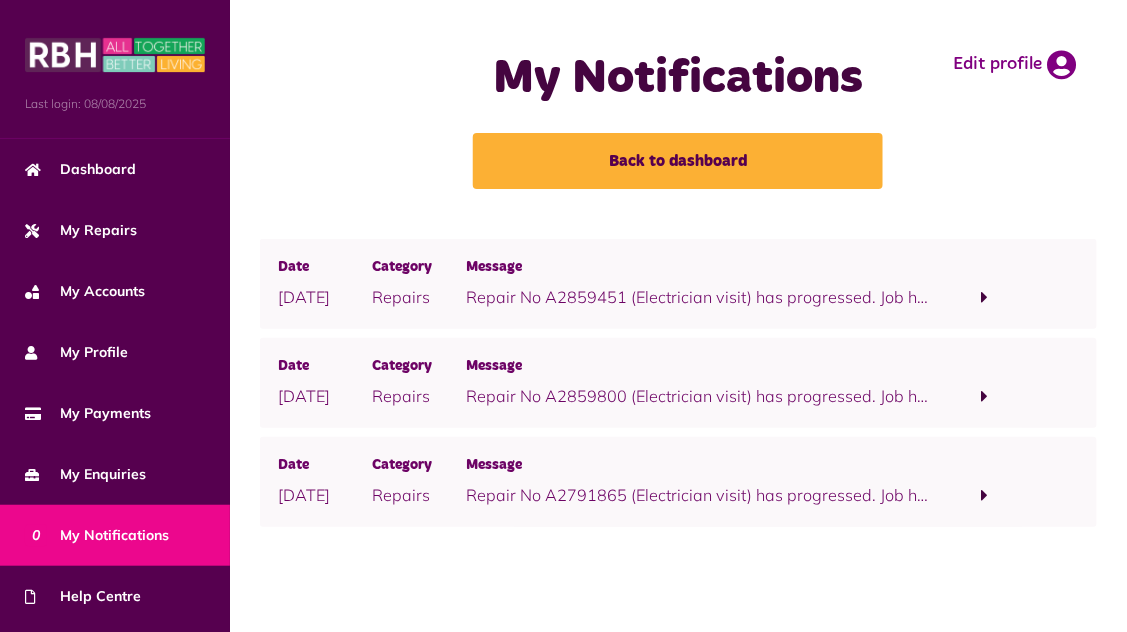 click at bounding box center [984, 297] 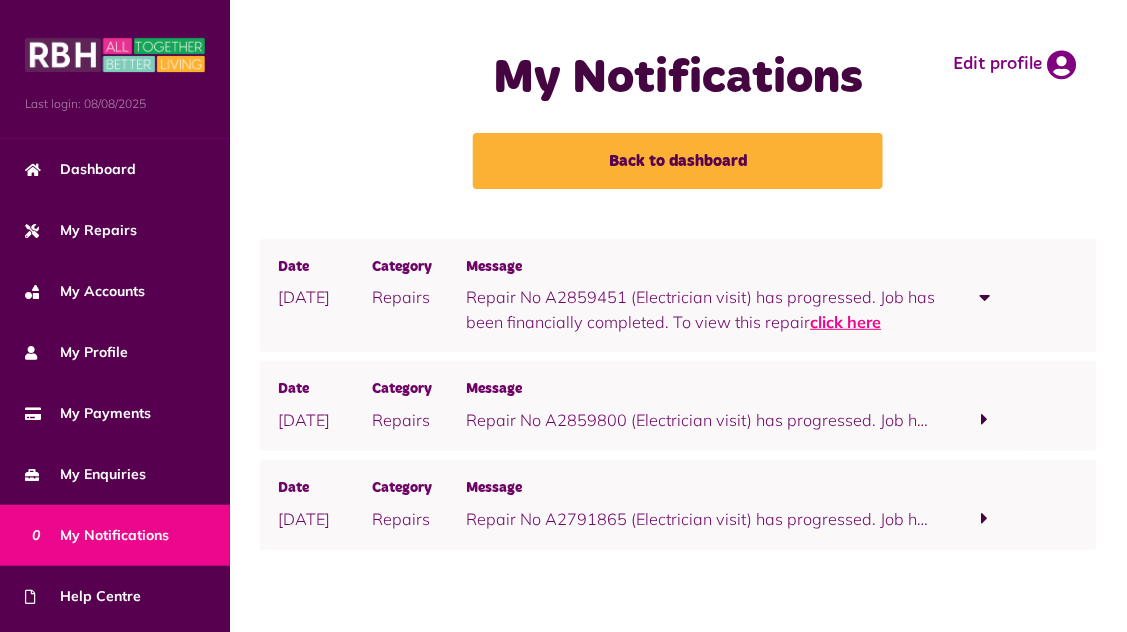 click on "click here" at bounding box center (845, 322) 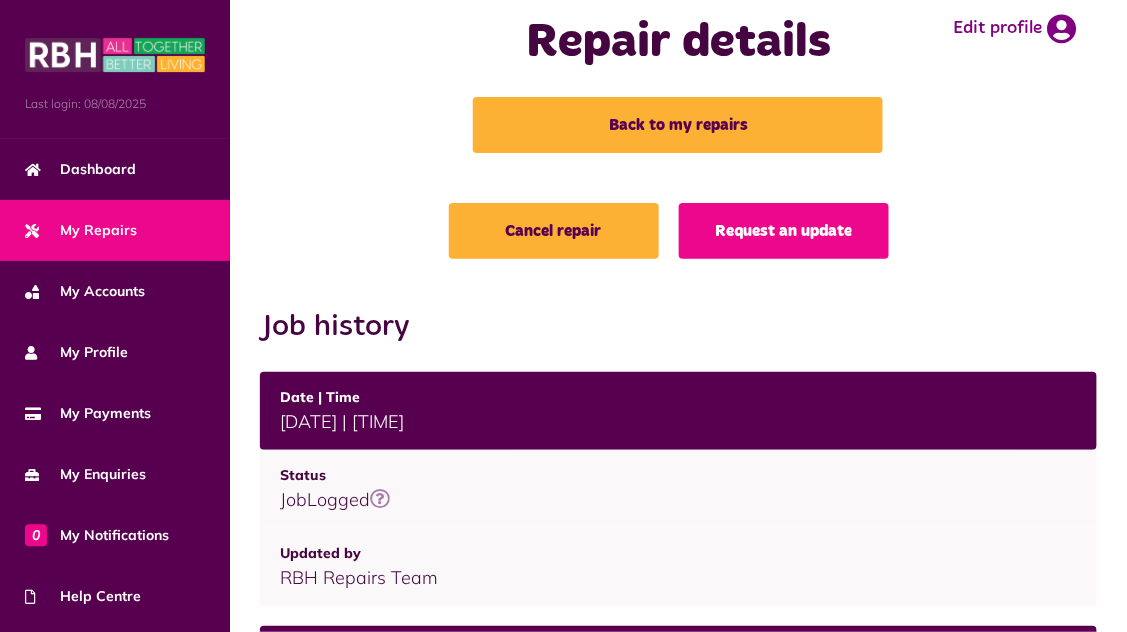 scroll, scrollTop: 0, scrollLeft: 0, axis: both 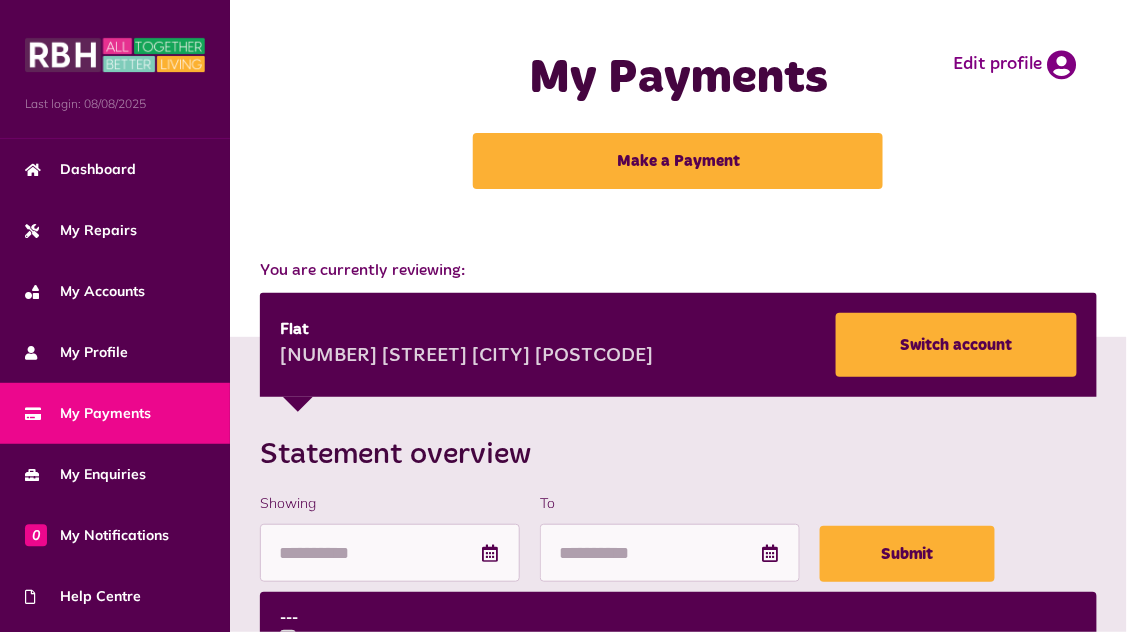 click on "My Payments" at bounding box center (88, 413) 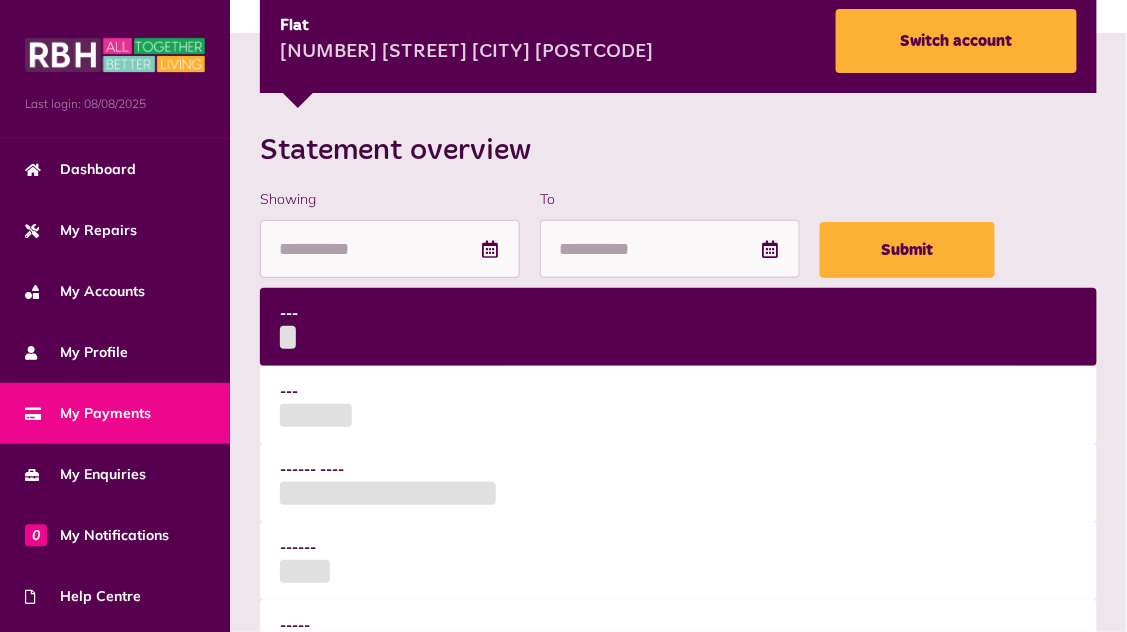 scroll, scrollTop: 308, scrollLeft: 0, axis: vertical 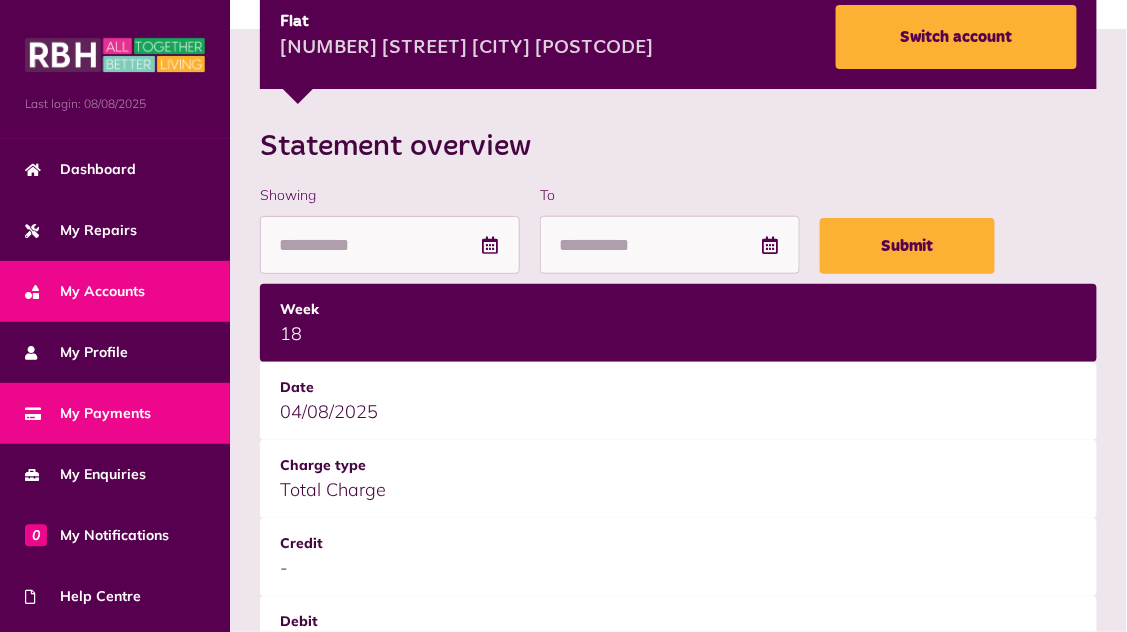 click on "My Accounts" at bounding box center [85, 291] 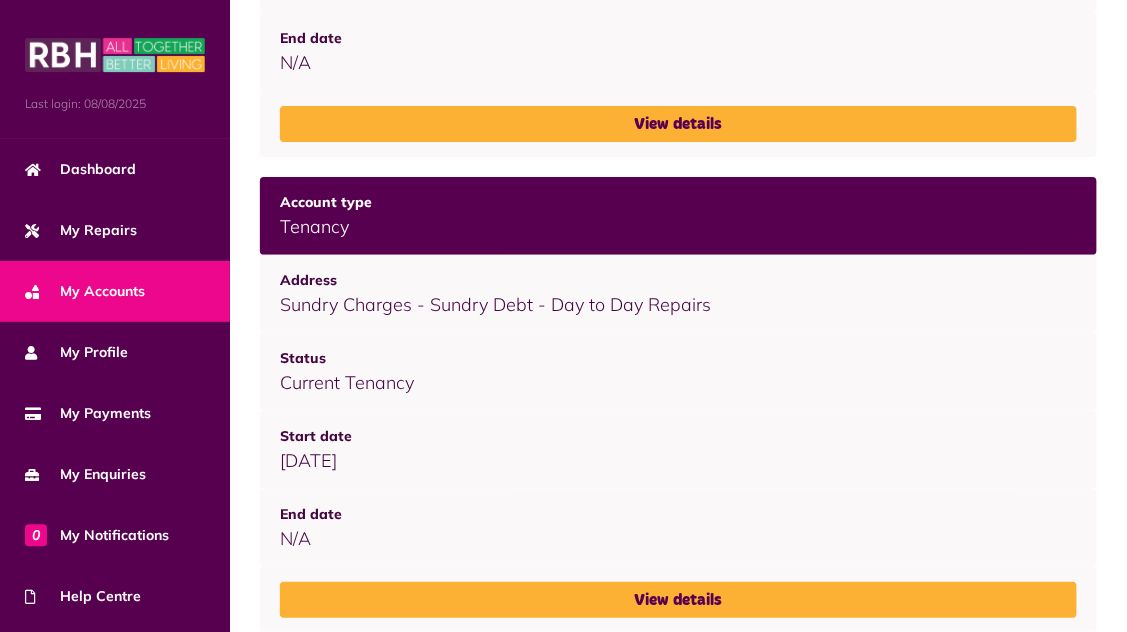 scroll, scrollTop: 549, scrollLeft: 0, axis: vertical 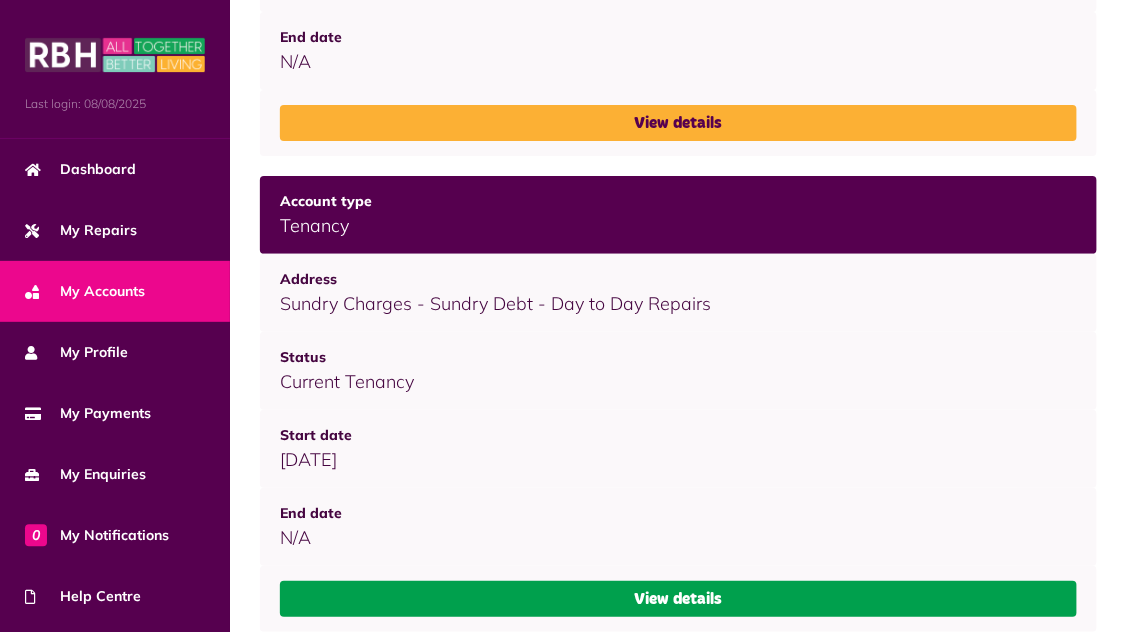 click on "View details" at bounding box center [678, 599] 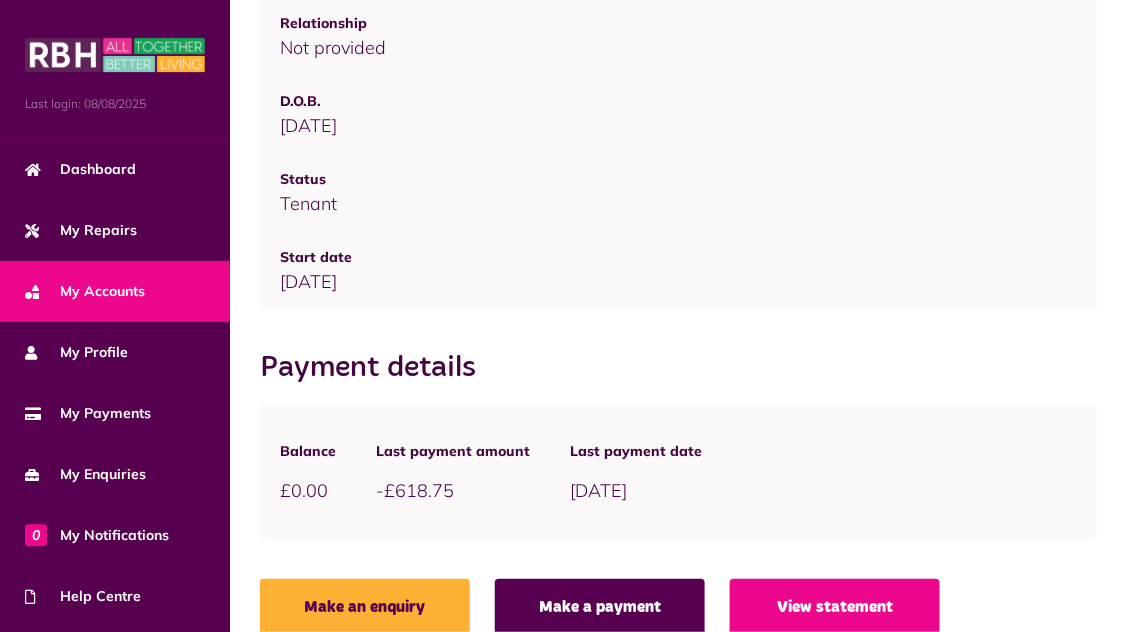 scroll, scrollTop: 675, scrollLeft: 0, axis: vertical 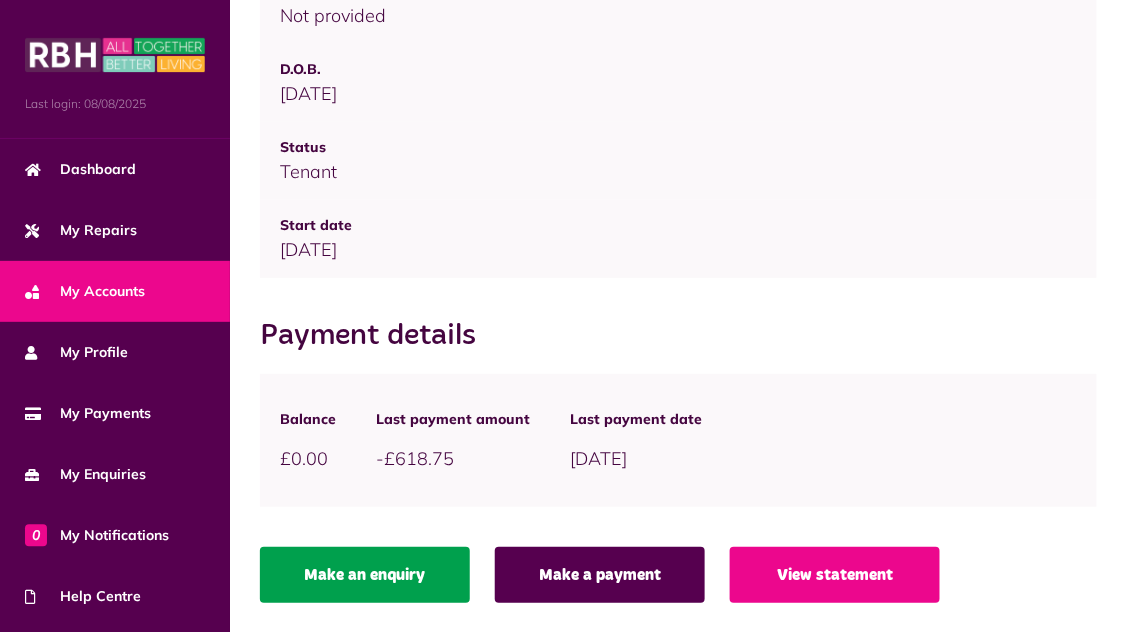 click on "Make an enquiry" at bounding box center [365, 575] 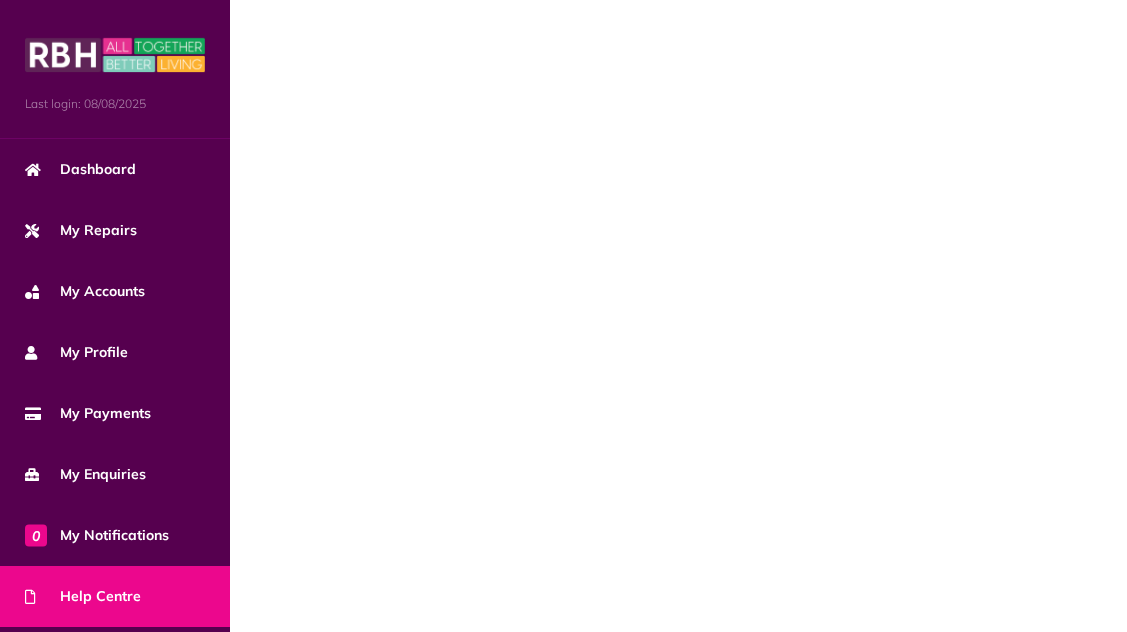 scroll, scrollTop: 0, scrollLeft: 0, axis: both 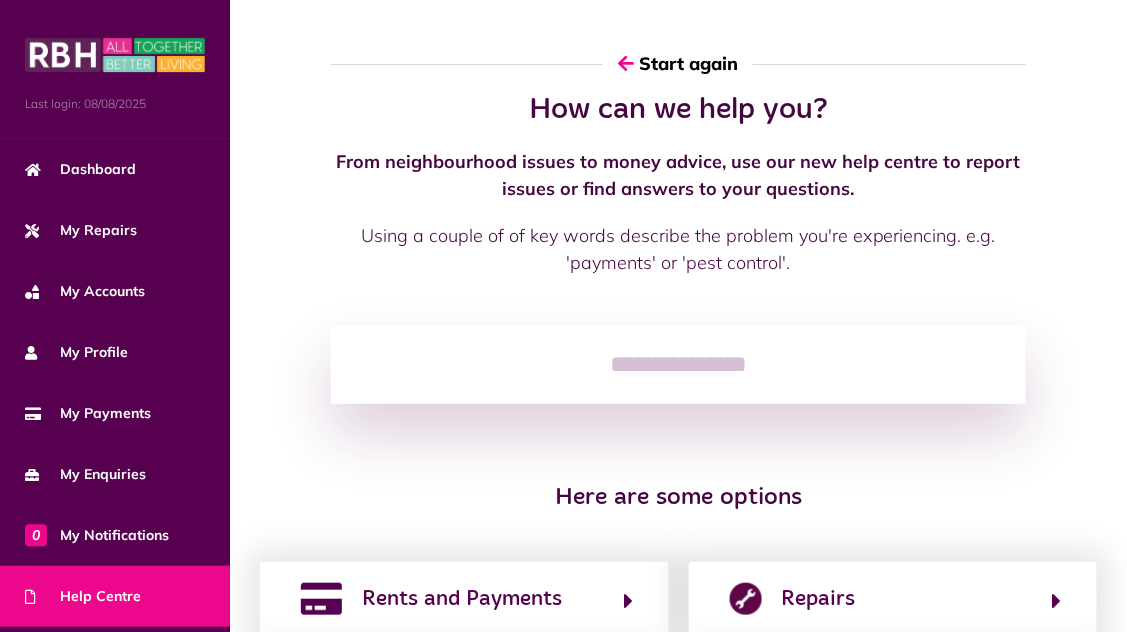 click 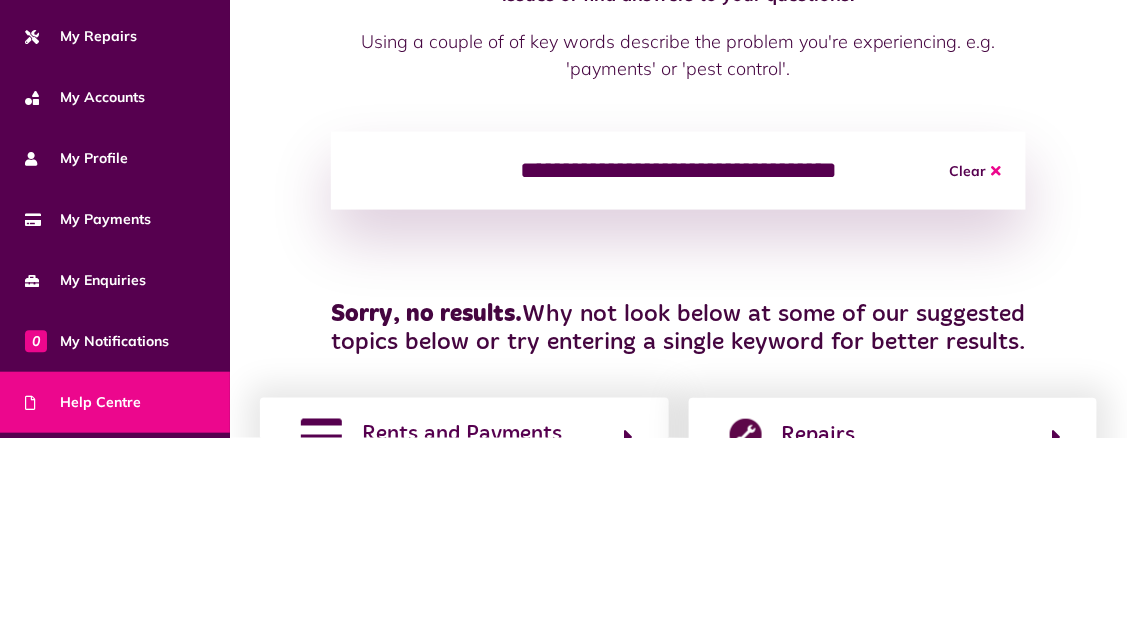 type on "**********" 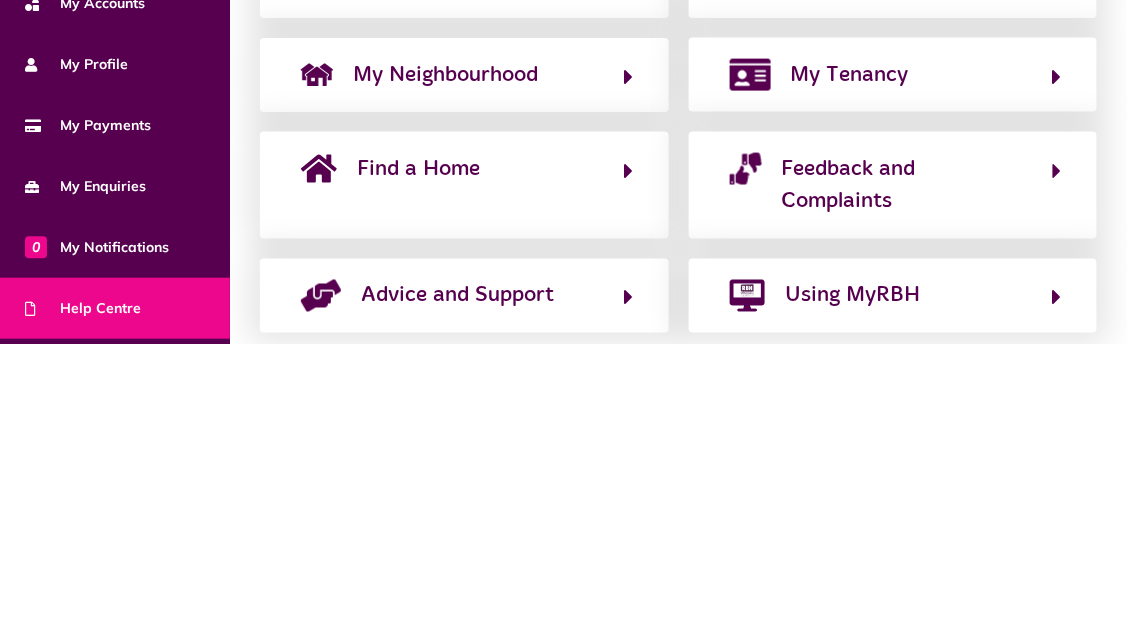 scroll, scrollTop: 361, scrollLeft: 0, axis: vertical 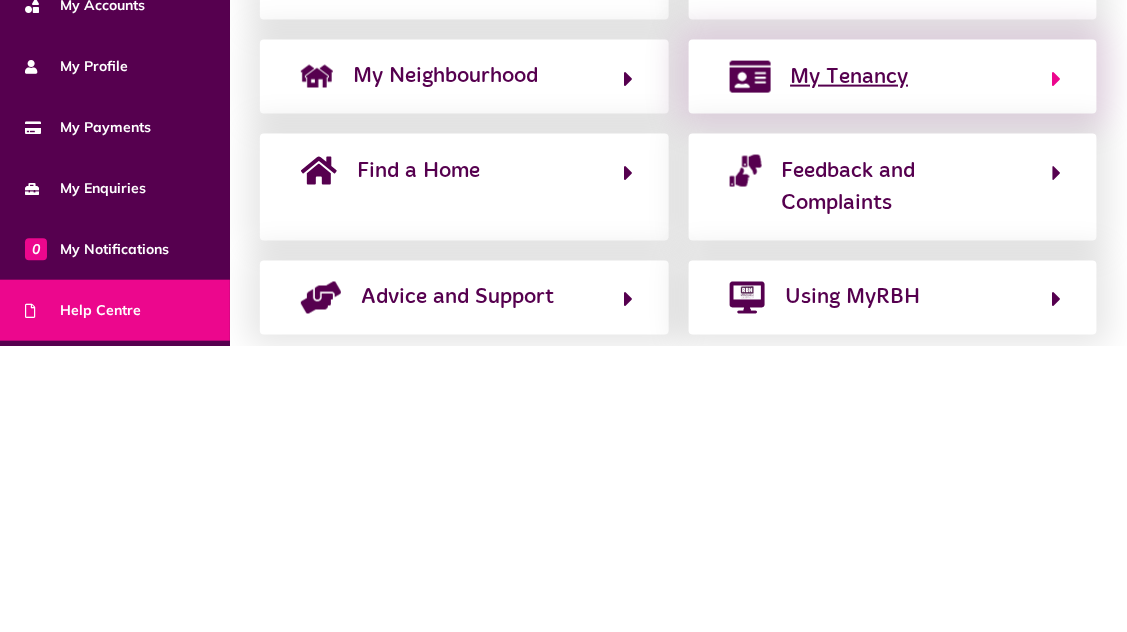 click 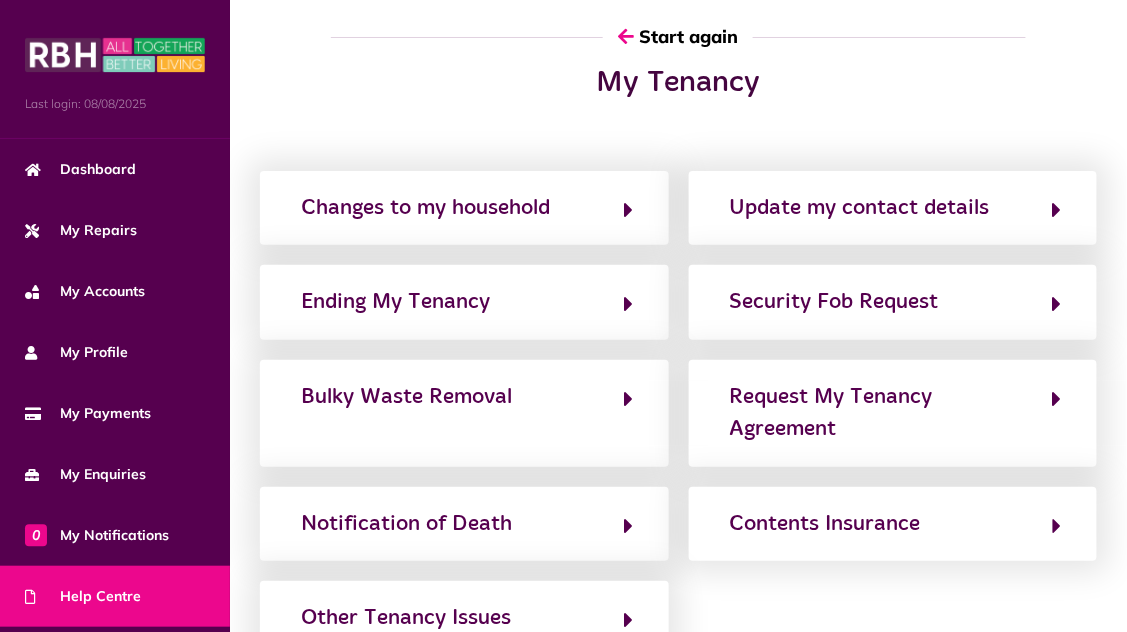 scroll, scrollTop: 27, scrollLeft: 0, axis: vertical 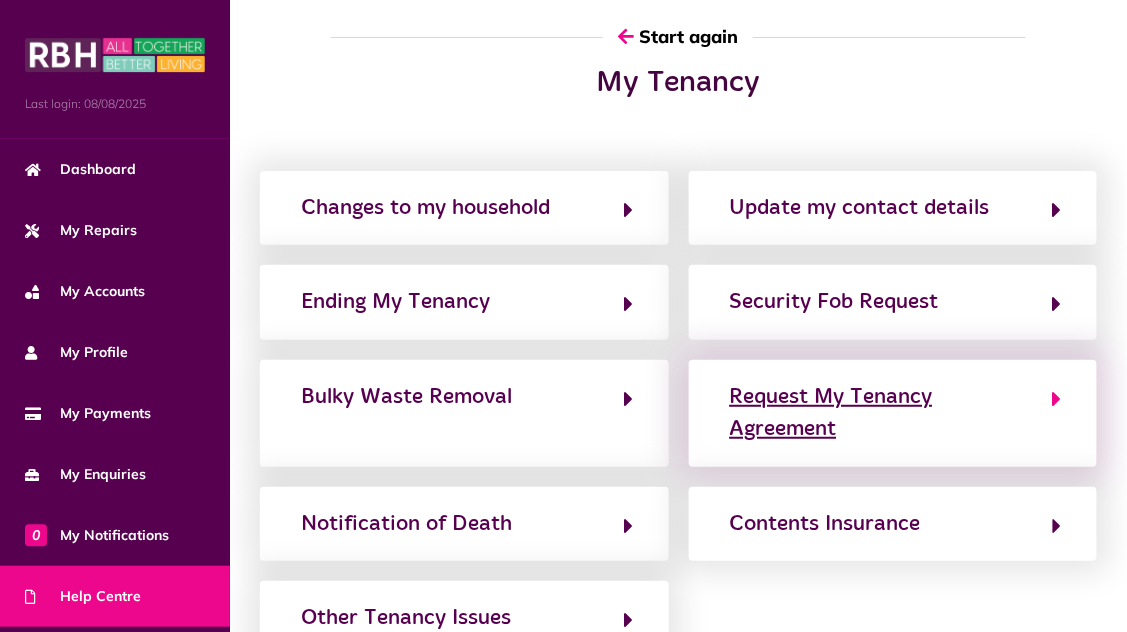 click on "Request My Tenancy Agreement" 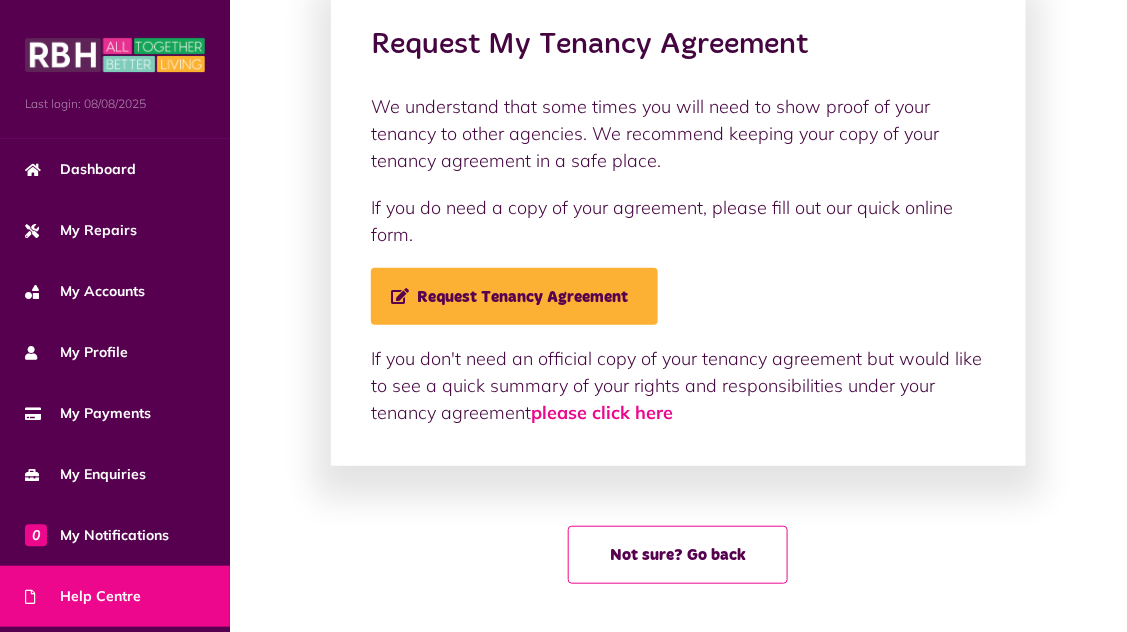 scroll, scrollTop: 156, scrollLeft: 0, axis: vertical 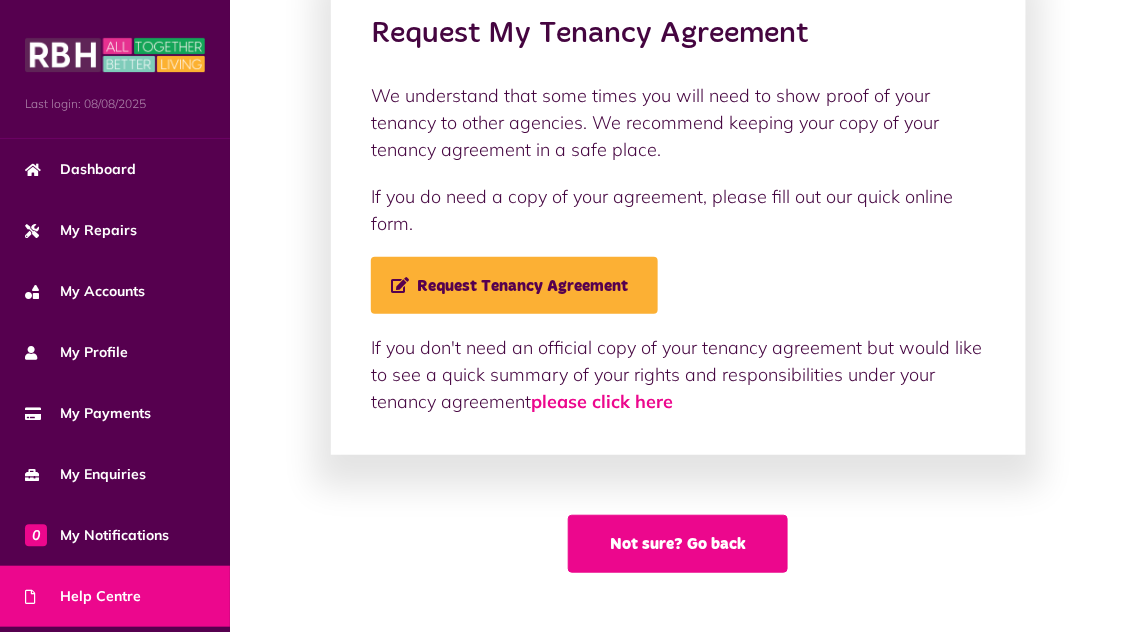 click on "Not sure? Go back" 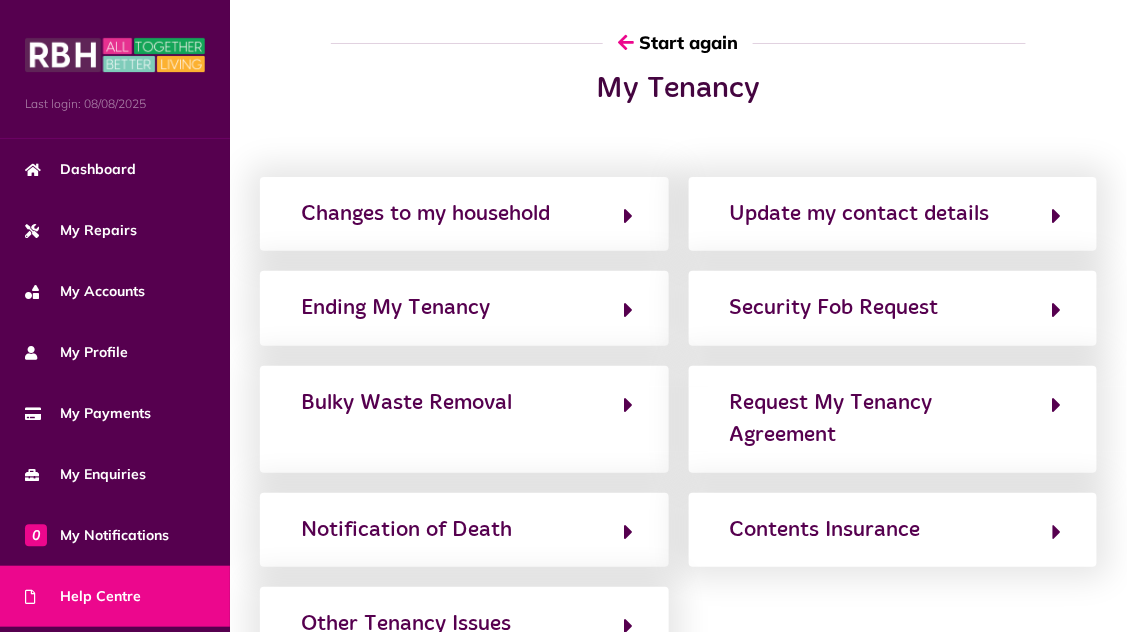 scroll, scrollTop: 227, scrollLeft: 0, axis: vertical 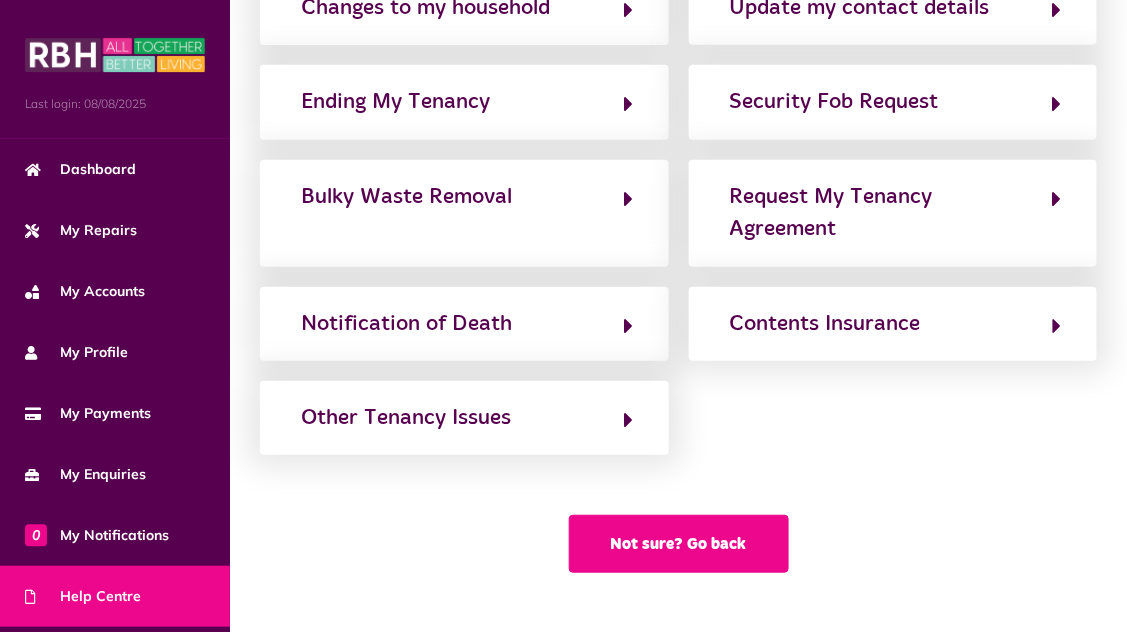 click on "Not sure? Go back" 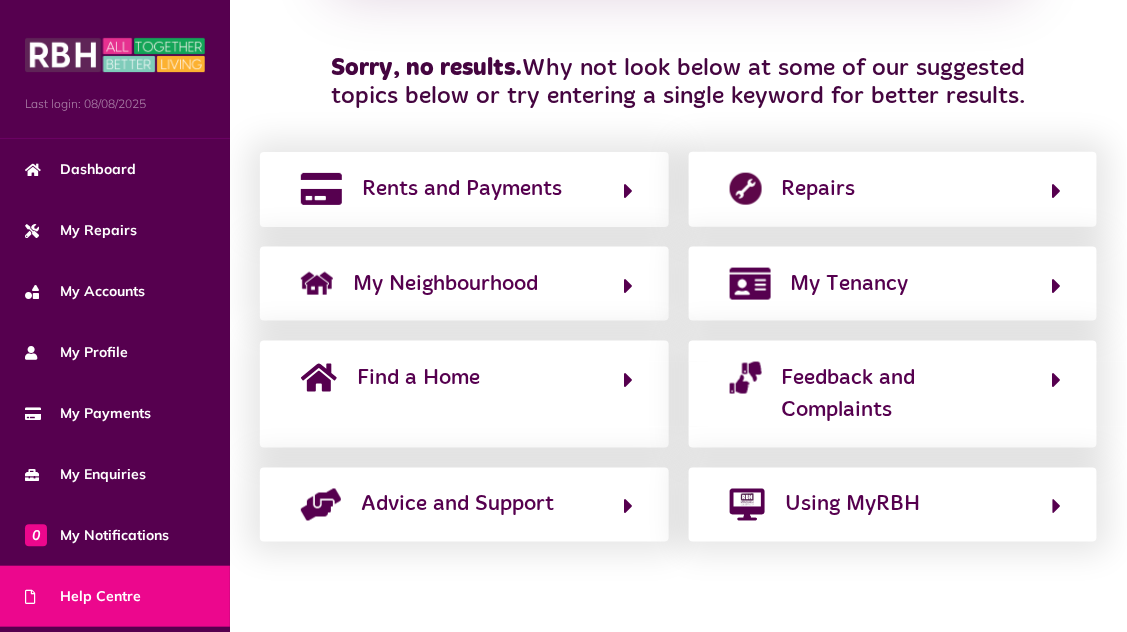 scroll, scrollTop: 468, scrollLeft: 0, axis: vertical 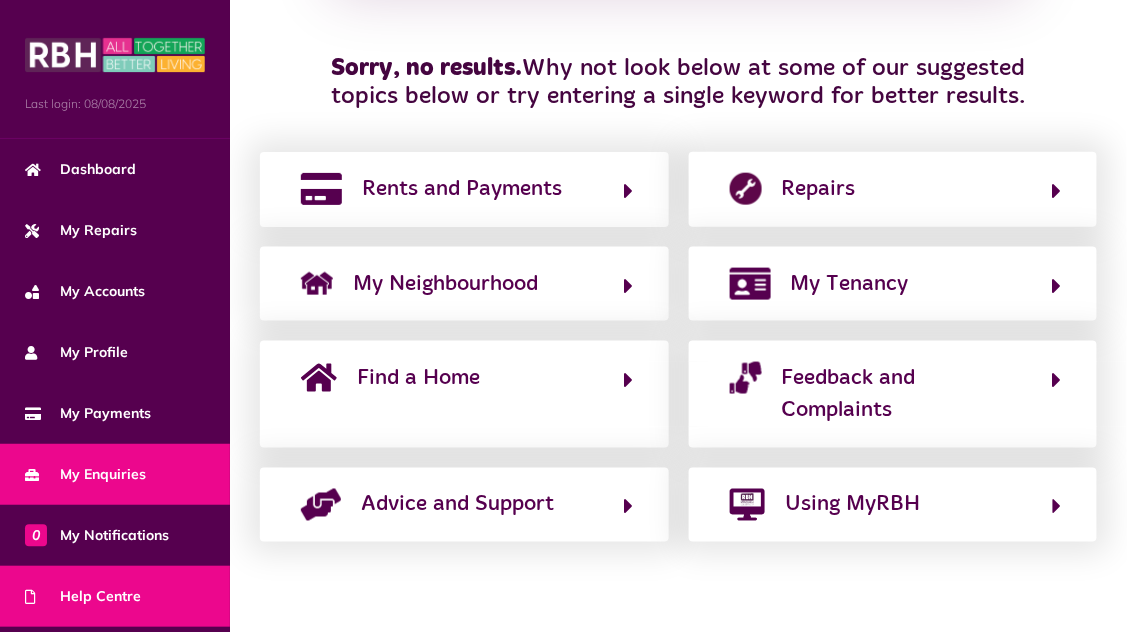 click on "My Enquiries" at bounding box center [85, 474] 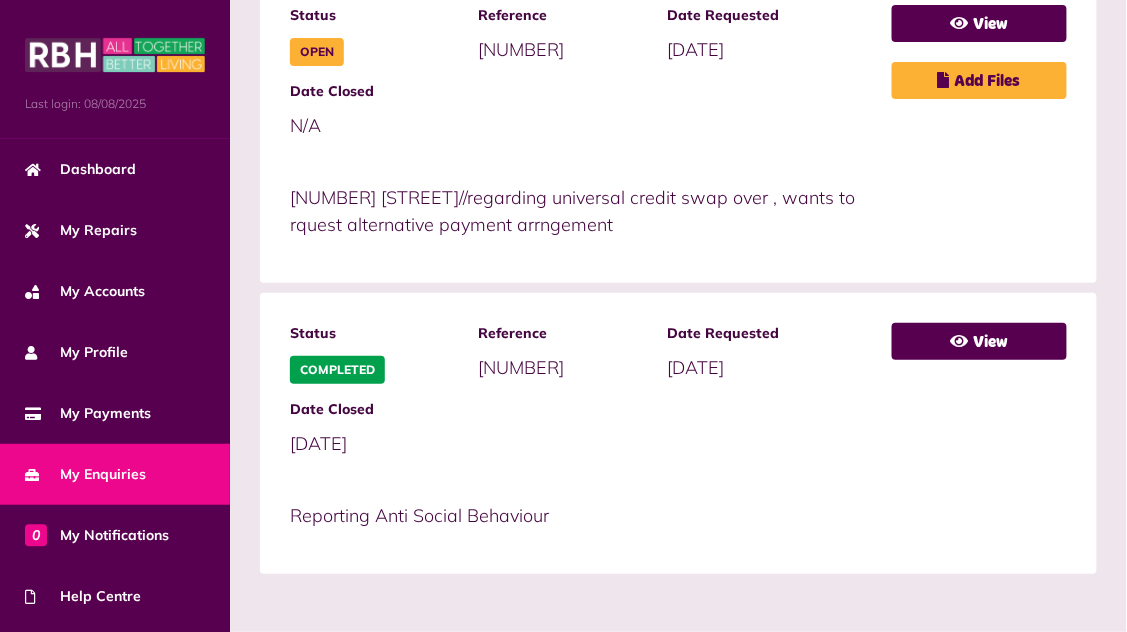 scroll, scrollTop: 564, scrollLeft: 0, axis: vertical 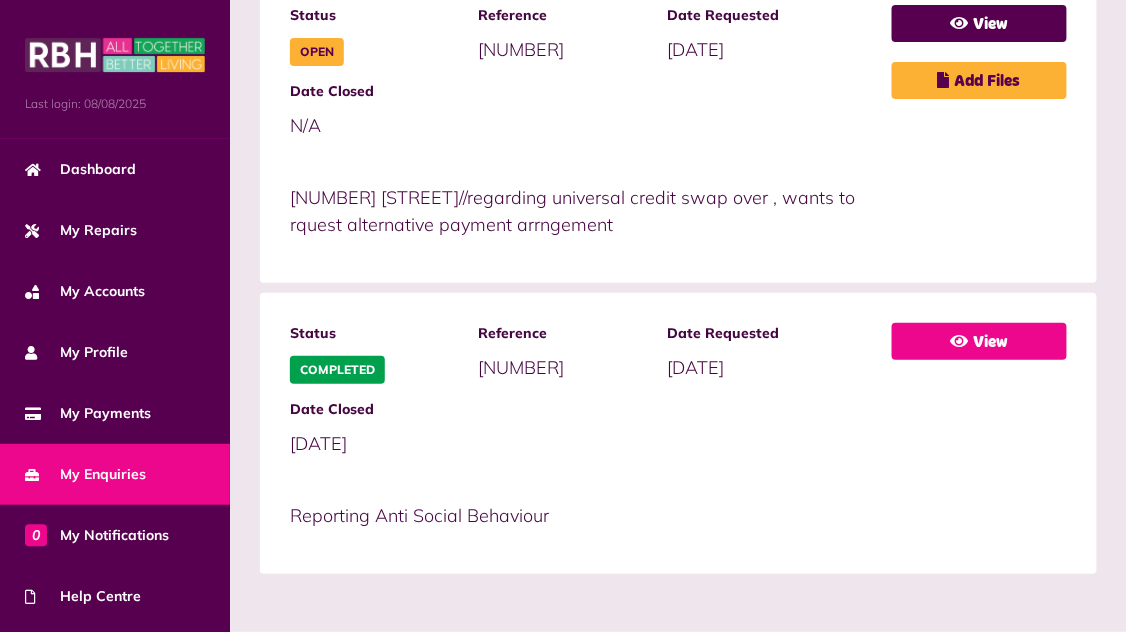 click on "View" at bounding box center [979, 341] 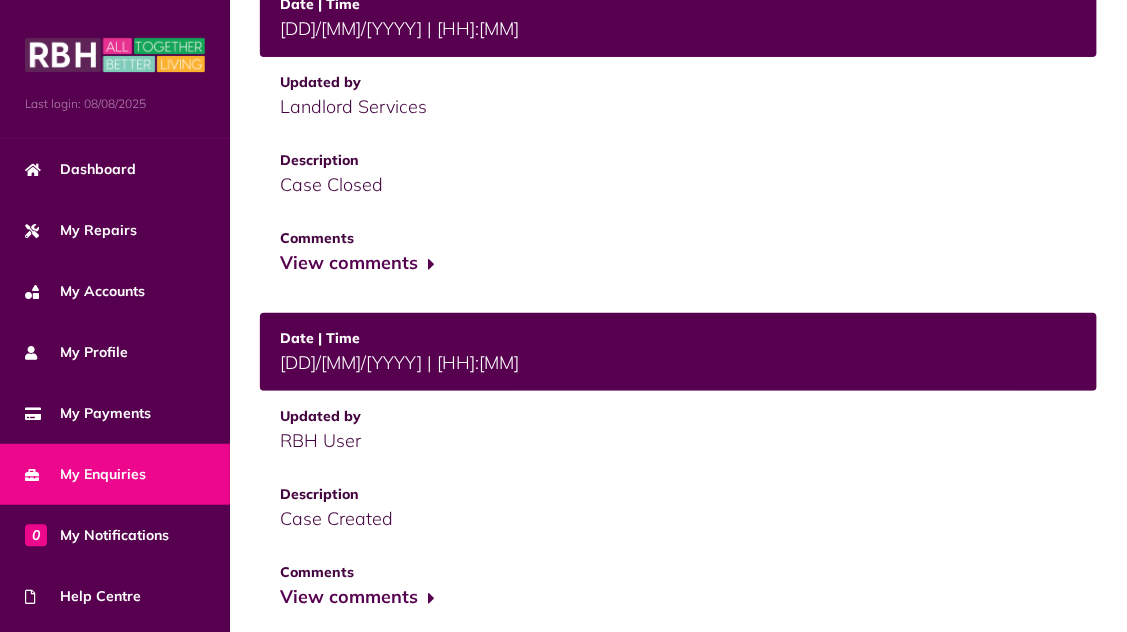 scroll, scrollTop: 561, scrollLeft: 0, axis: vertical 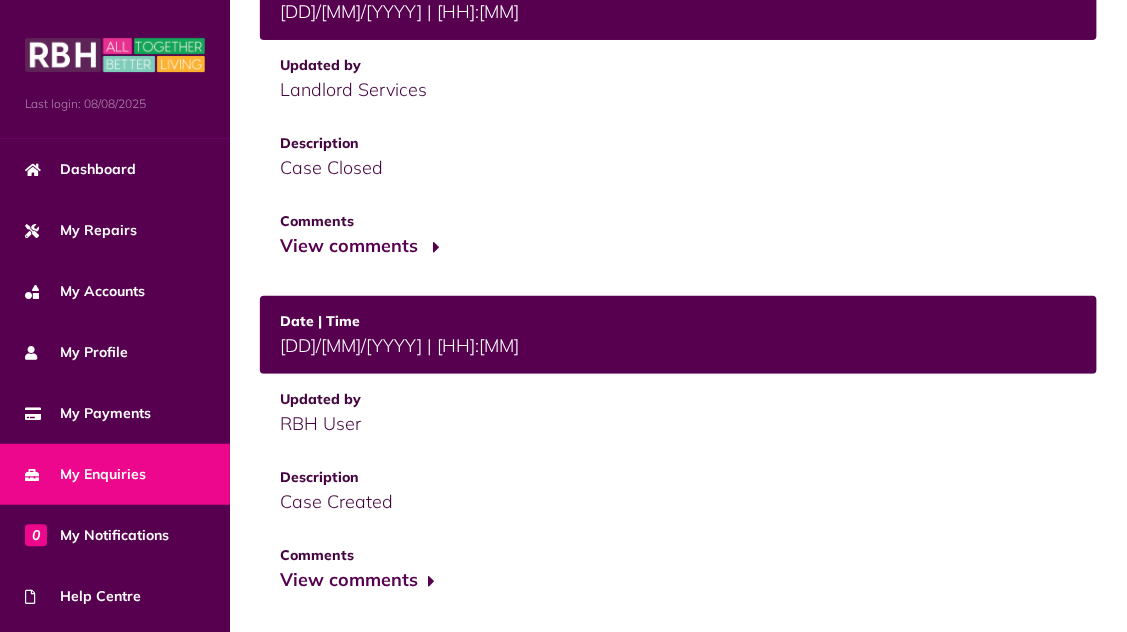 click on "View comments" at bounding box center (357, 246) 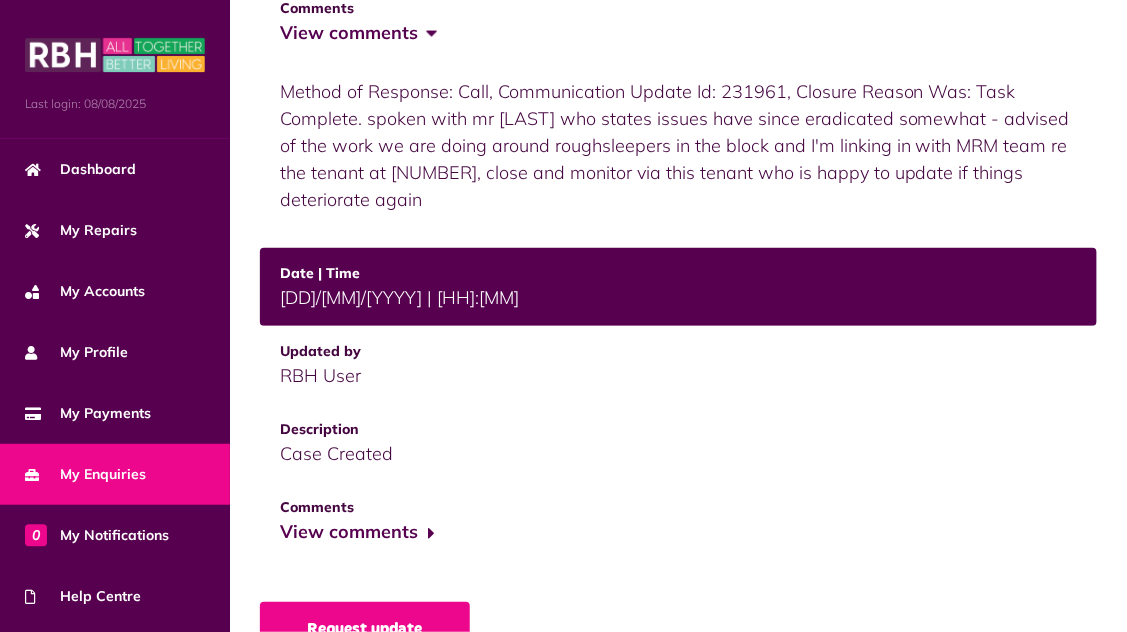 scroll, scrollTop: 828, scrollLeft: 0, axis: vertical 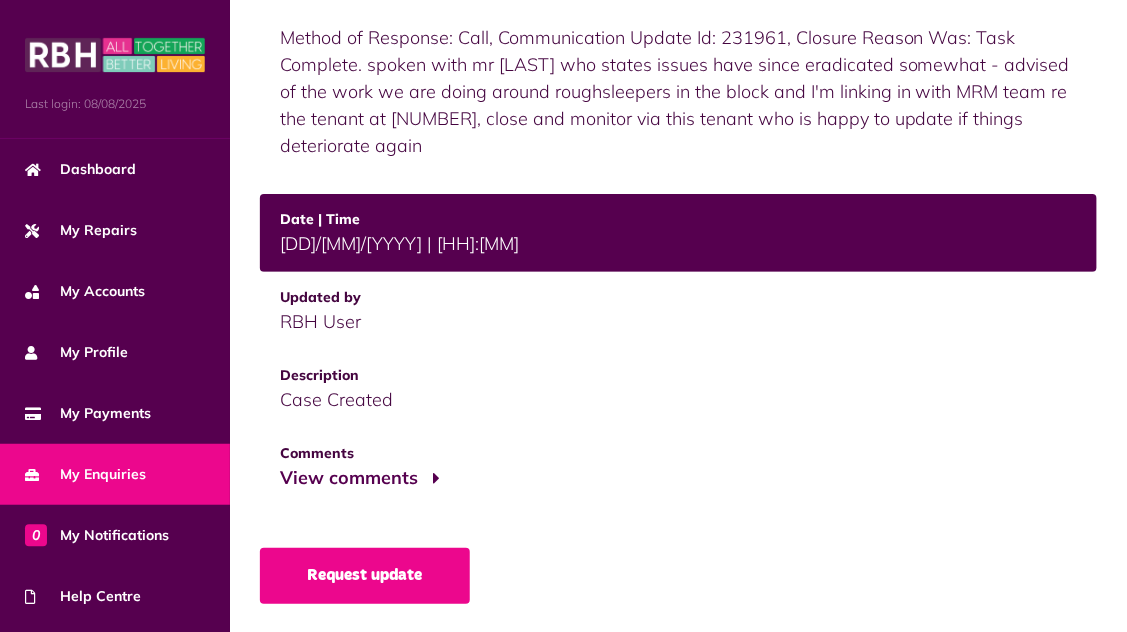 click on "View comments" at bounding box center [357, 478] 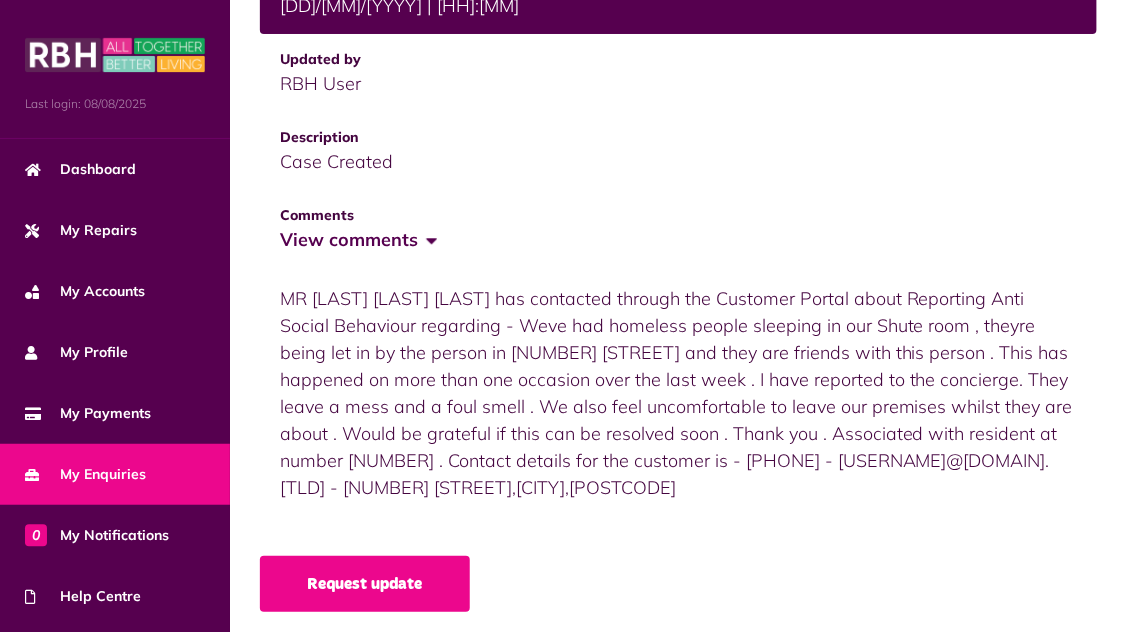scroll, scrollTop: 1074, scrollLeft: 0, axis: vertical 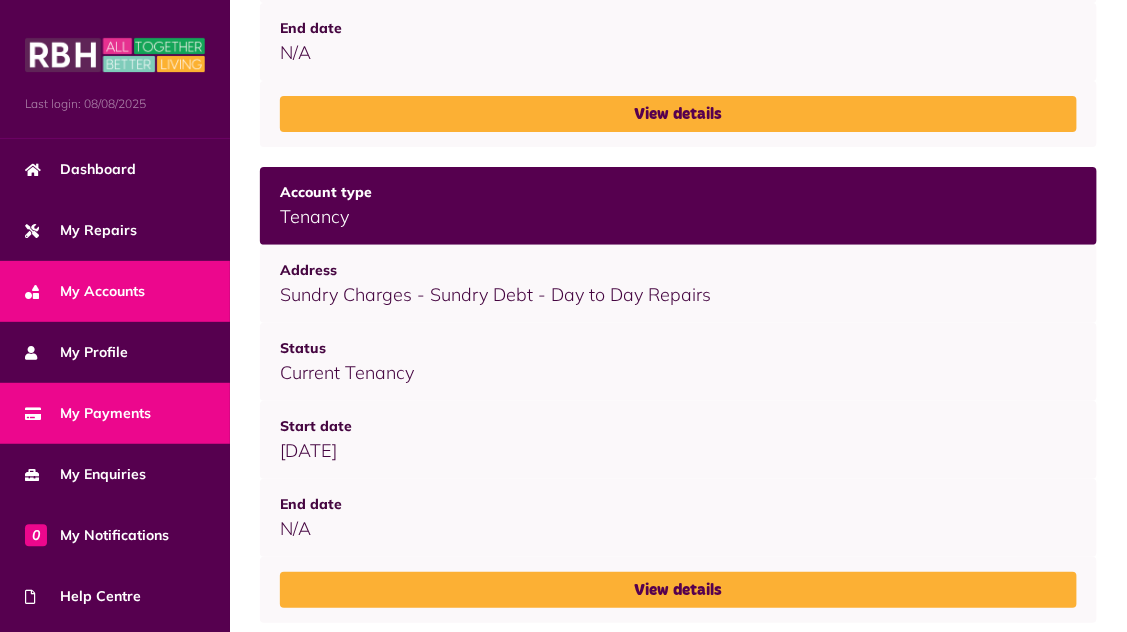 click on "My Payments" at bounding box center [88, 413] 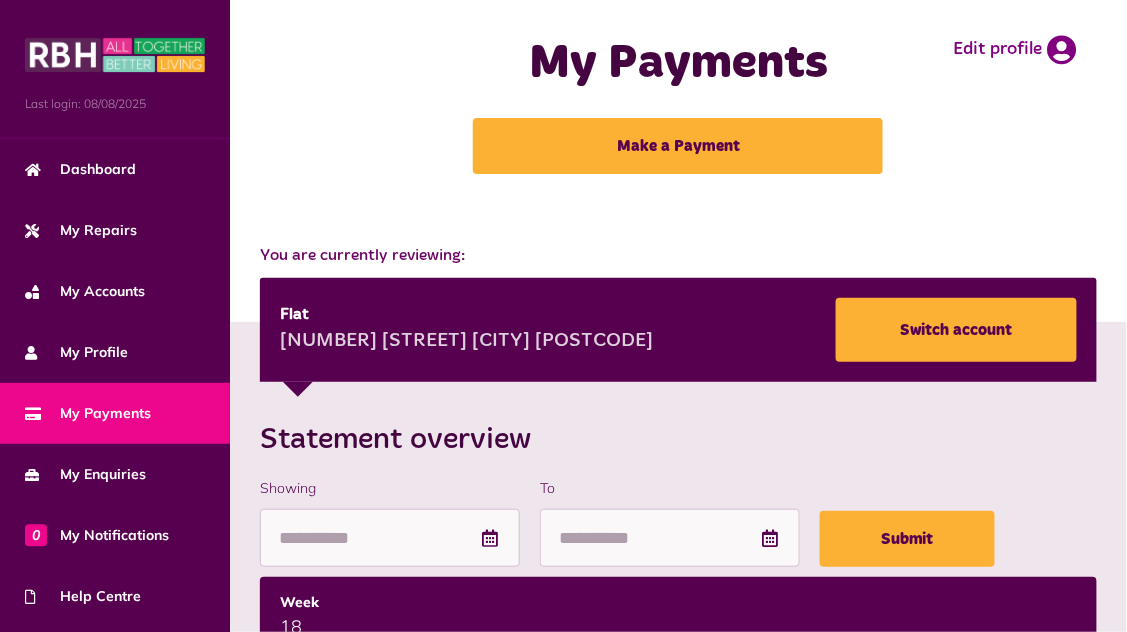 scroll, scrollTop: 0, scrollLeft: 0, axis: both 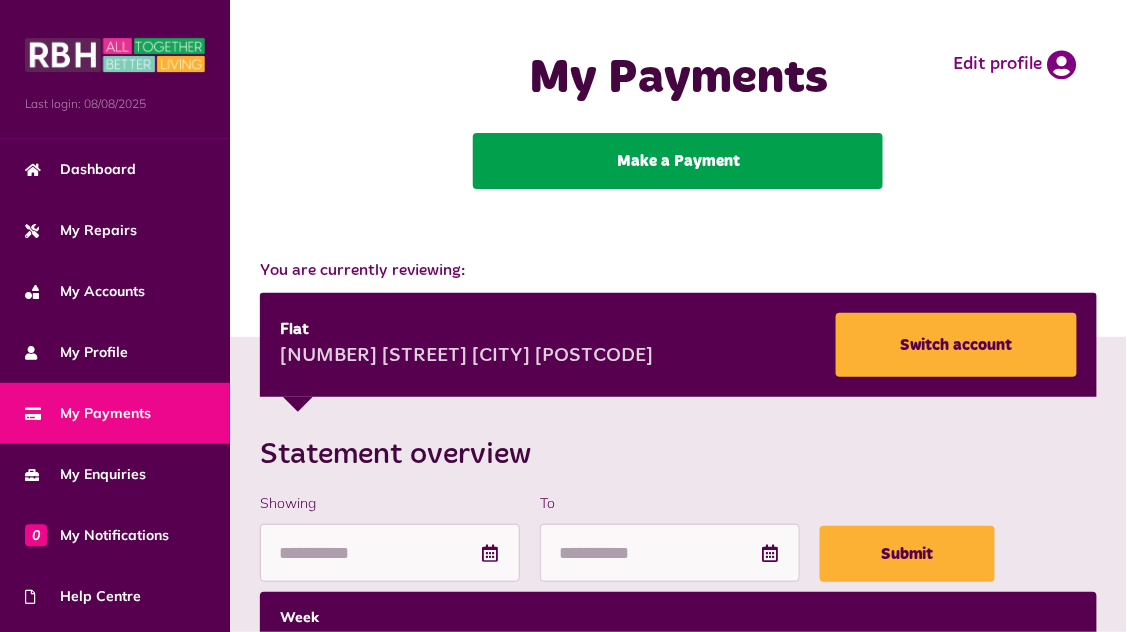 click on "Make a Payment" at bounding box center [678, 161] 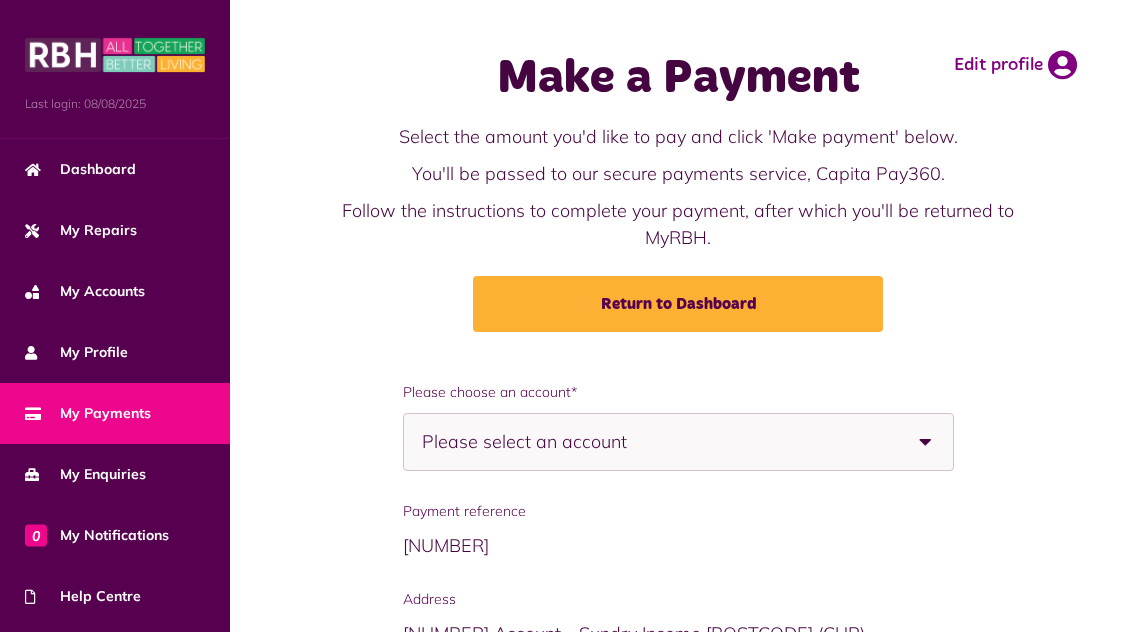 scroll, scrollTop: 0, scrollLeft: 0, axis: both 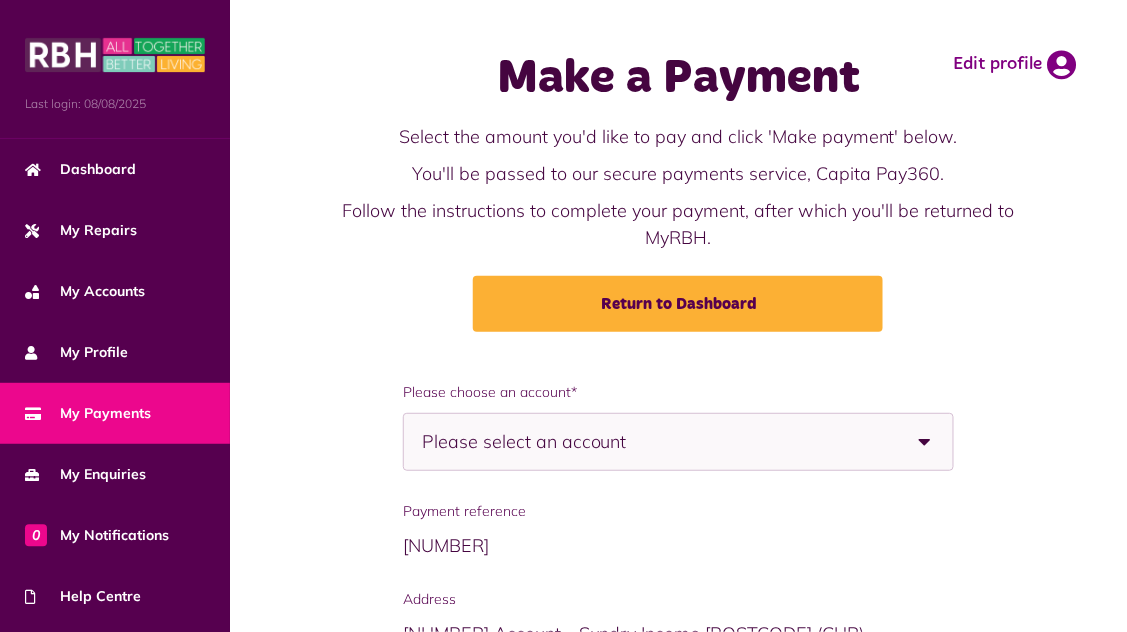 click at bounding box center [925, 442] 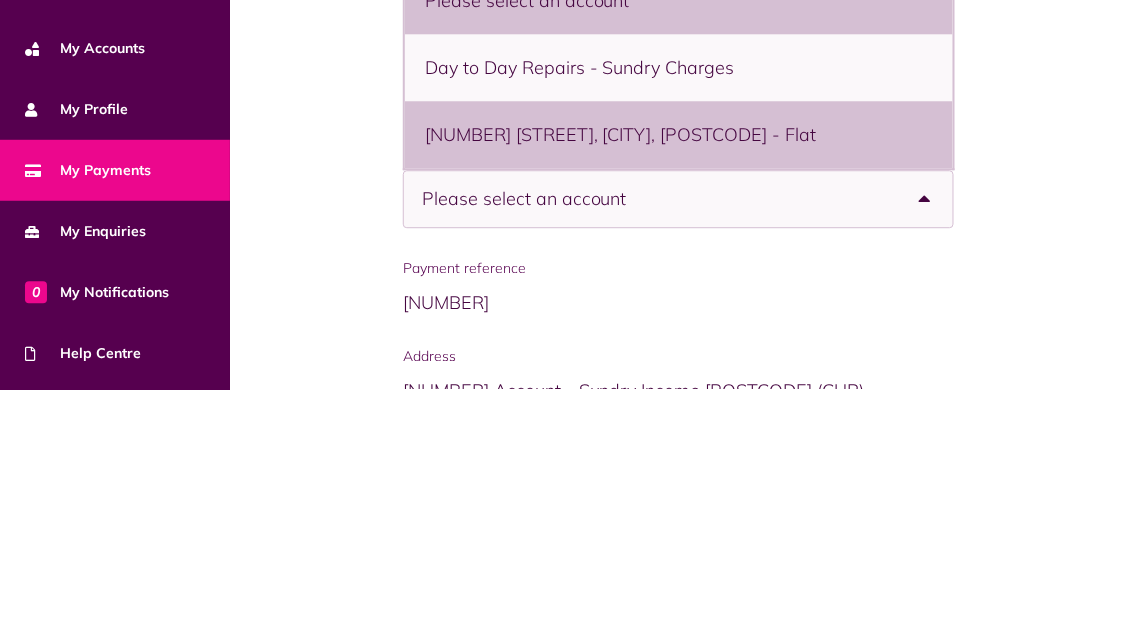 click on "156 Holland Rise, Rochdale, OL12 6UA - Flat" at bounding box center [679, 377] 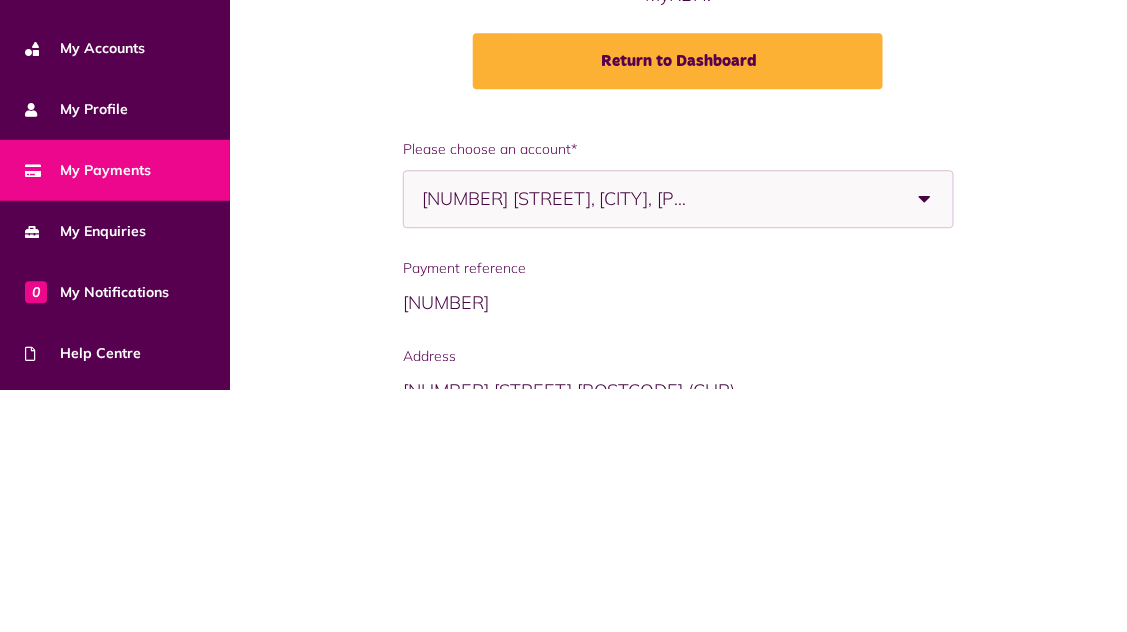 click on "**********" at bounding box center (678, 632) 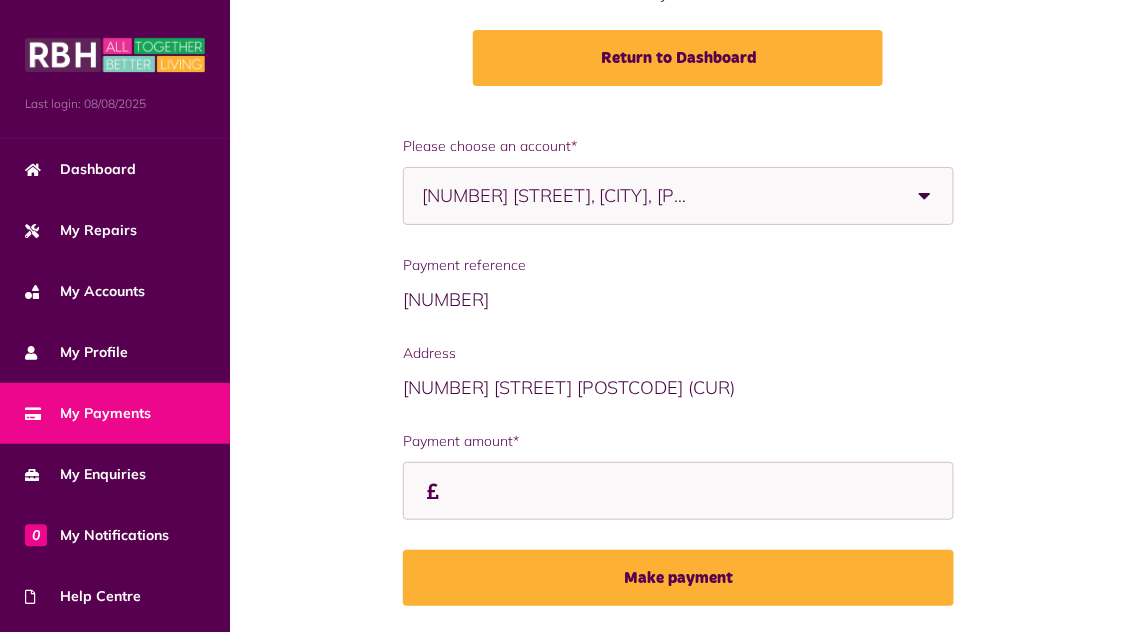 scroll, scrollTop: 309, scrollLeft: 0, axis: vertical 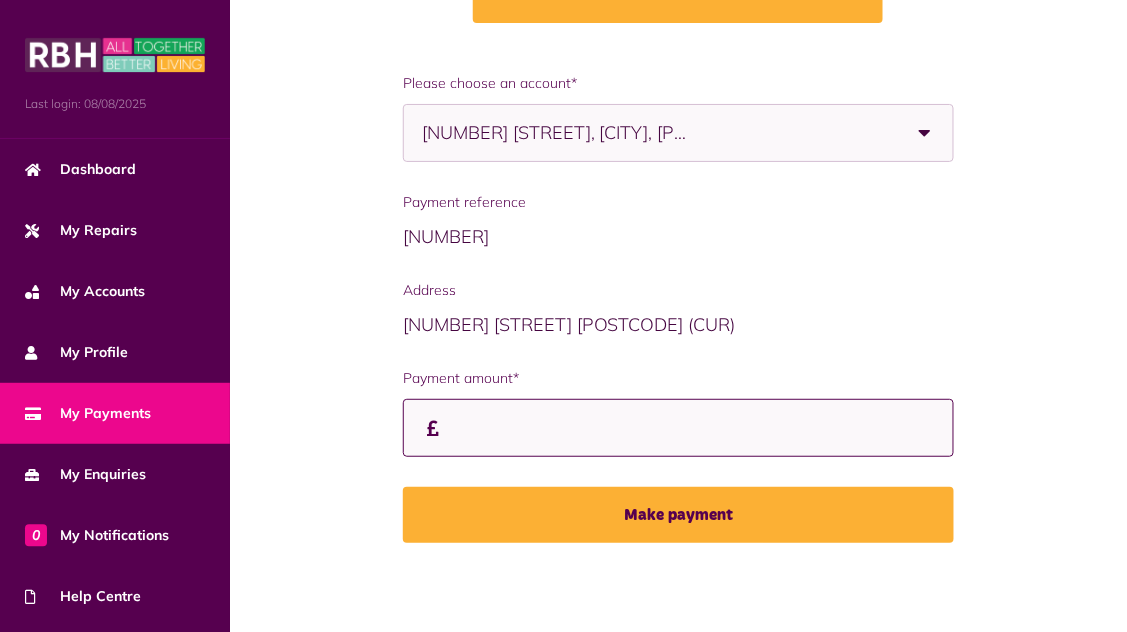 click on "Payment amount*" at bounding box center [0, 0] 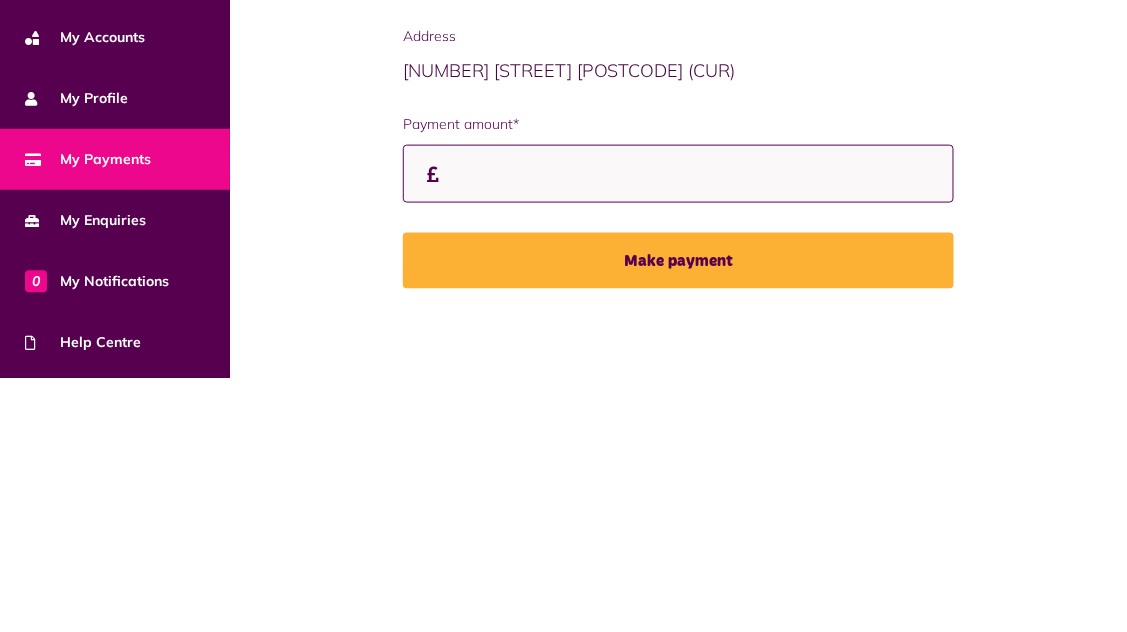 scroll, scrollTop: 309, scrollLeft: 0, axis: vertical 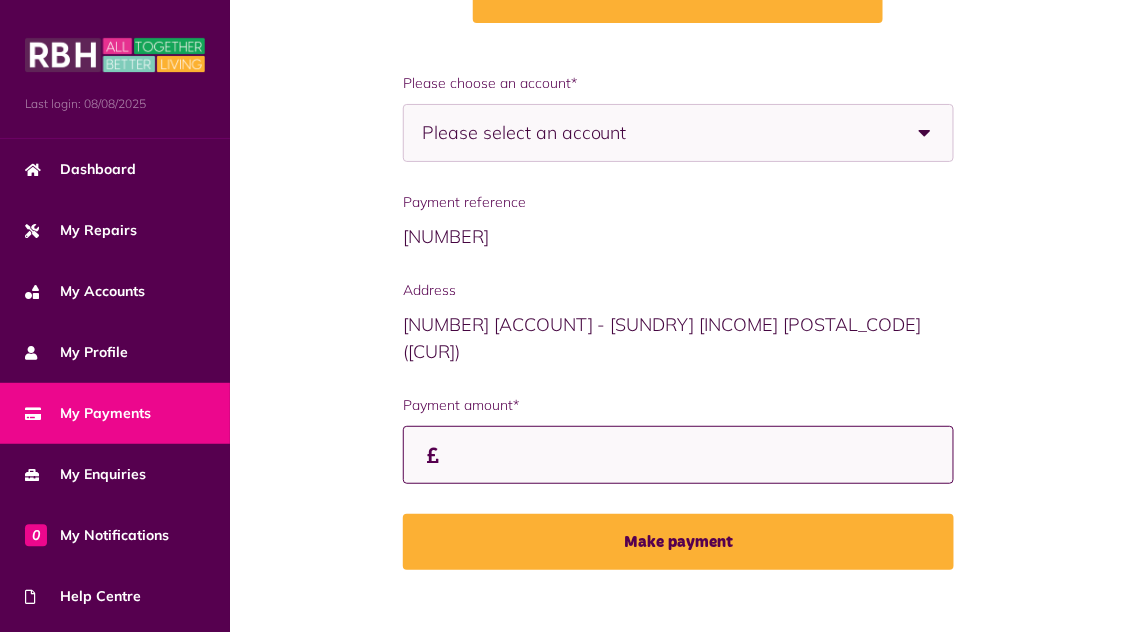 click on "Payment amount*" at bounding box center (678, 455) 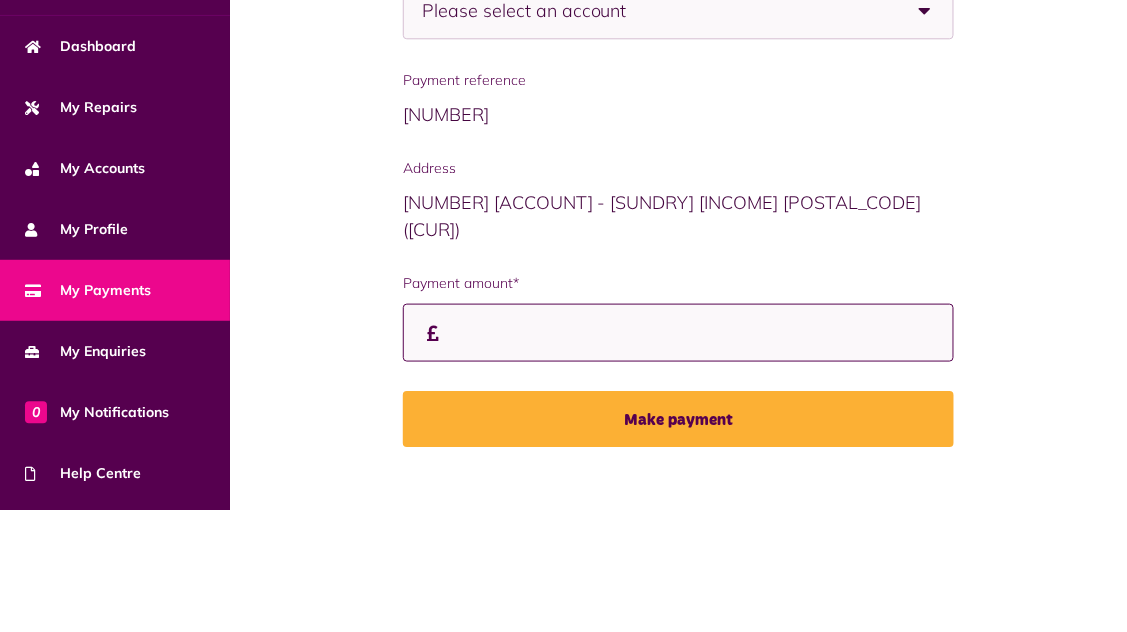 scroll, scrollTop: 309, scrollLeft: 0, axis: vertical 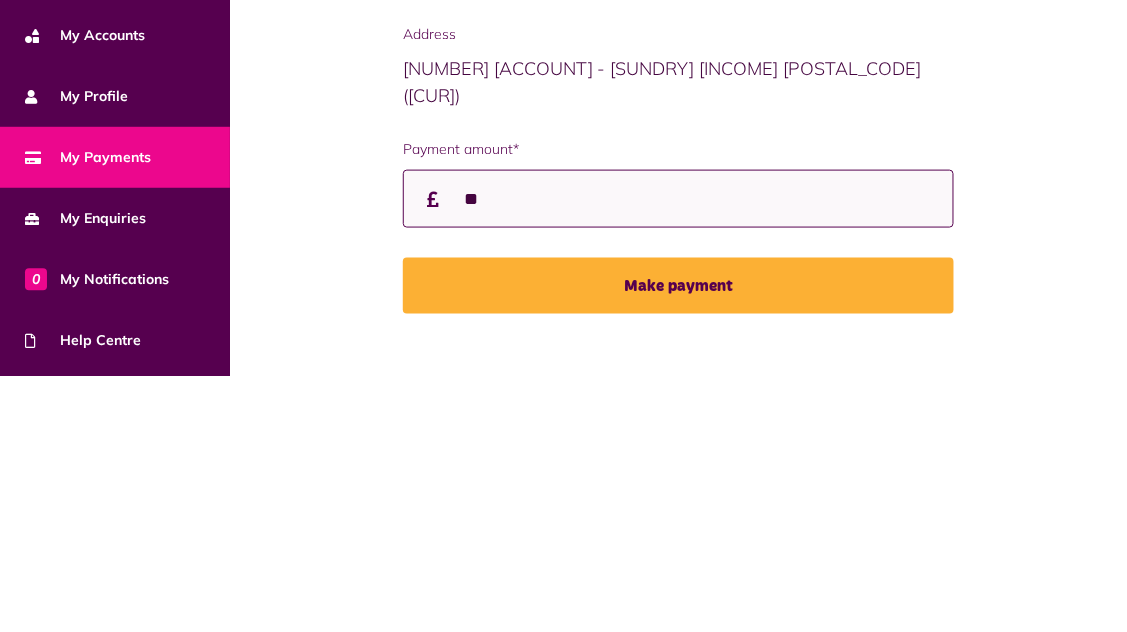 type on "*" 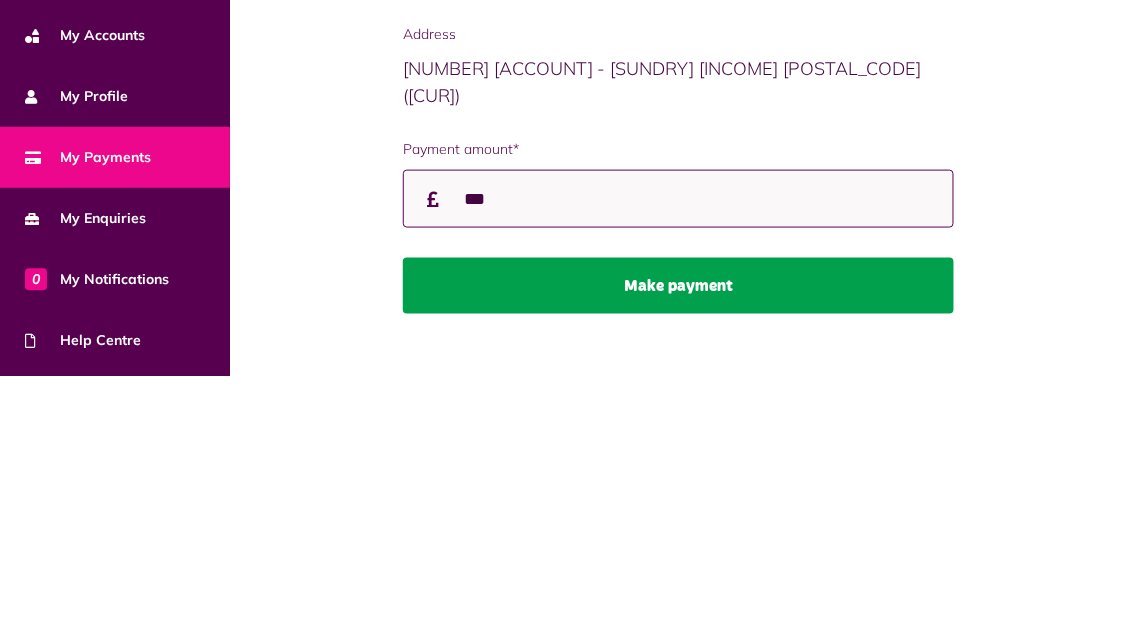 type on "***" 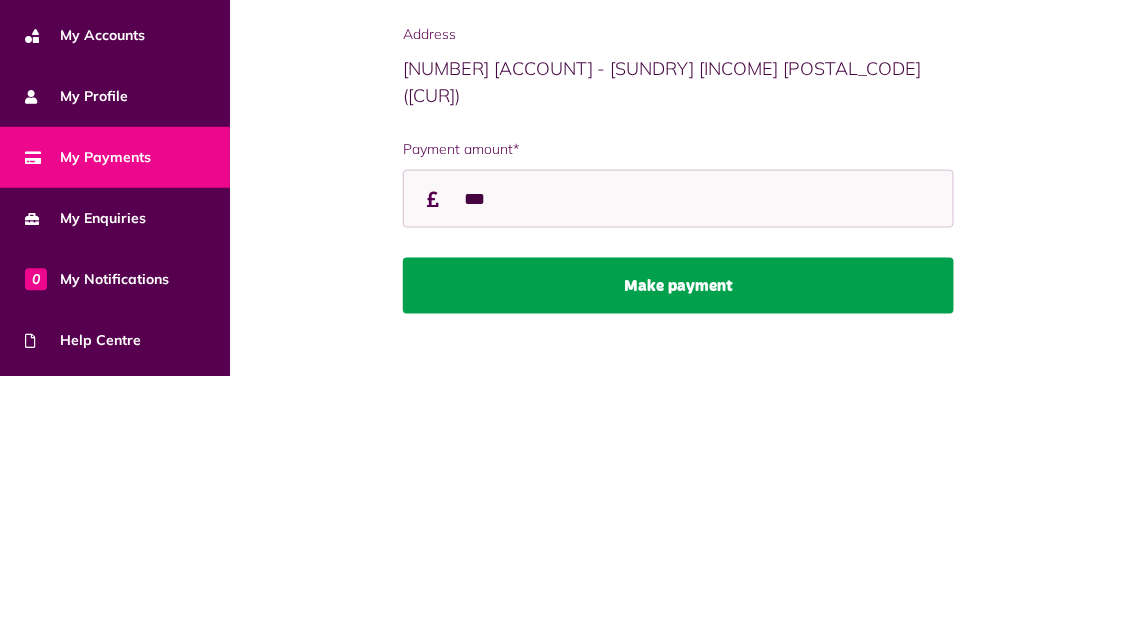 click on "Make payment" at bounding box center [678, 542] 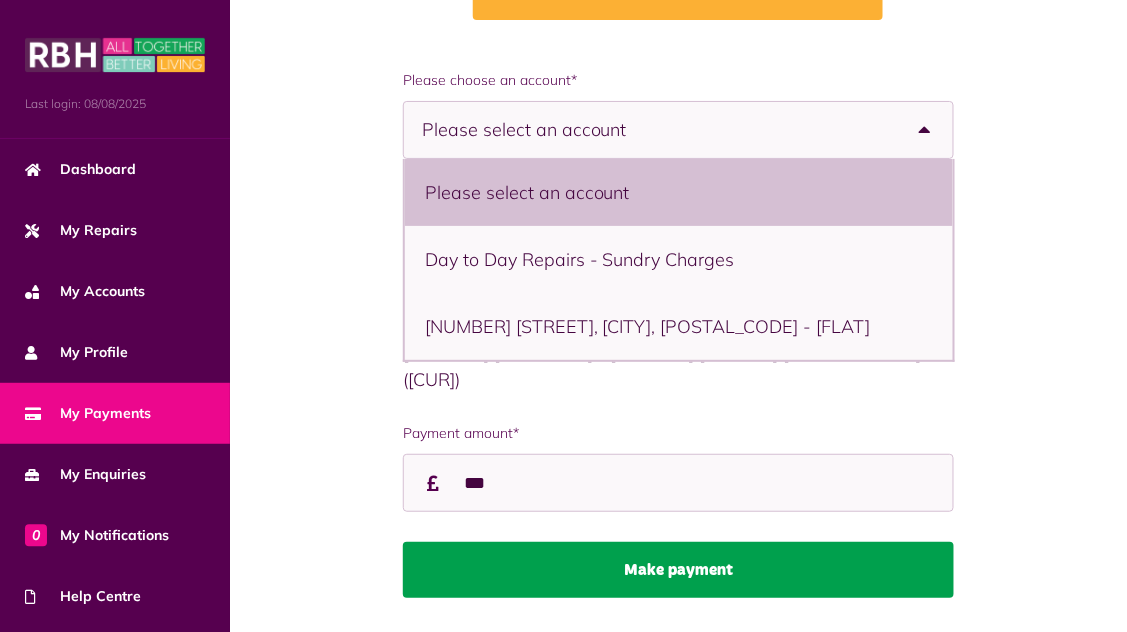 scroll, scrollTop: 312, scrollLeft: 0, axis: vertical 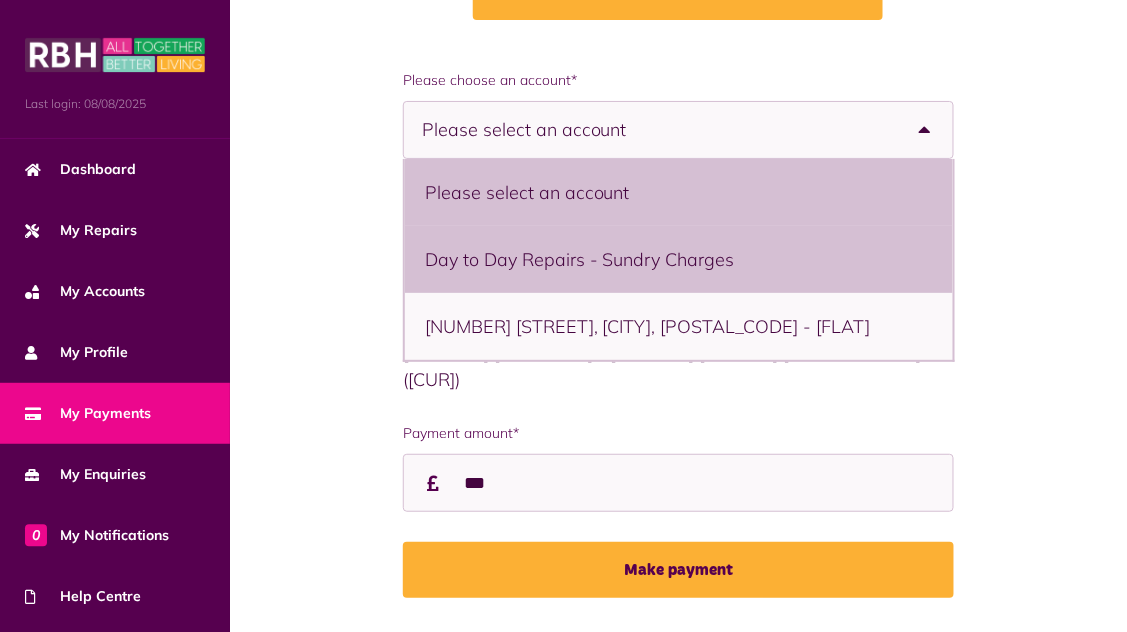 click on "Day to Day Repairs - Sundry Charges" at bounding box center [679, 259] 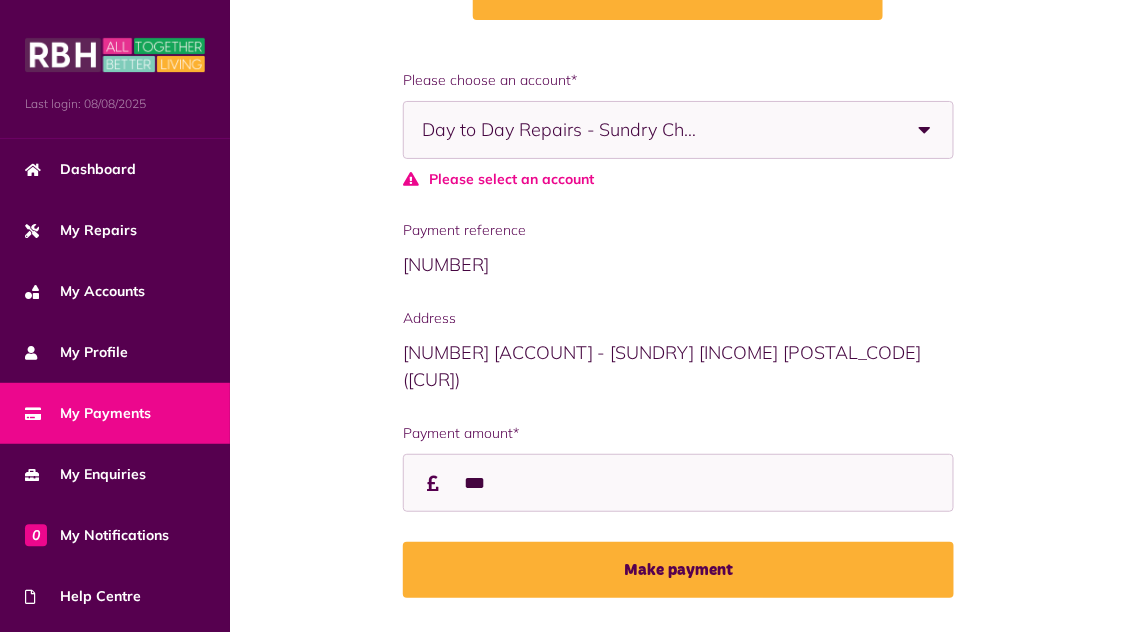 click on "Payment reference
987607930017" at bounding box center (678, 249) 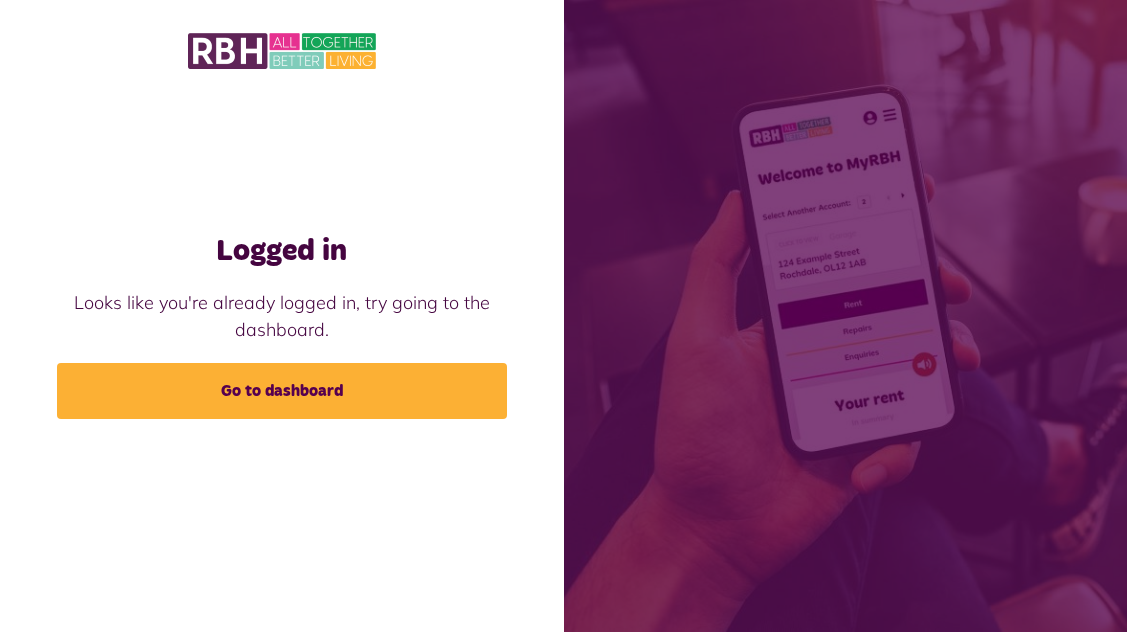scroll, scrollTop: 0, scrollLeft: 0, axis: both 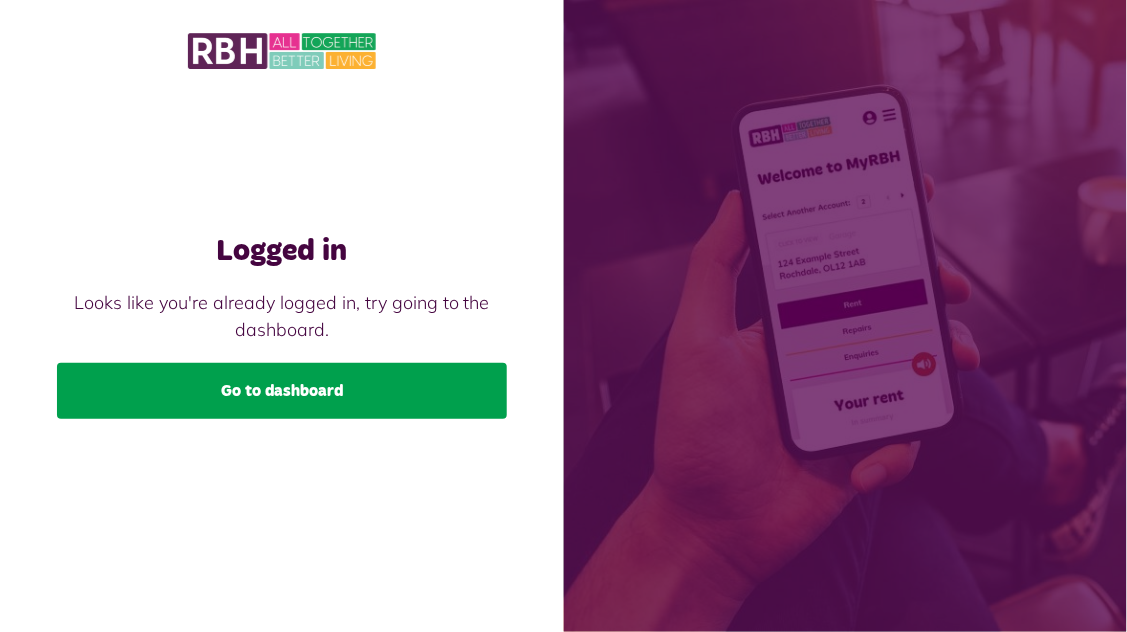 click on "Go to dashboard" at bounding box center [282, 391] 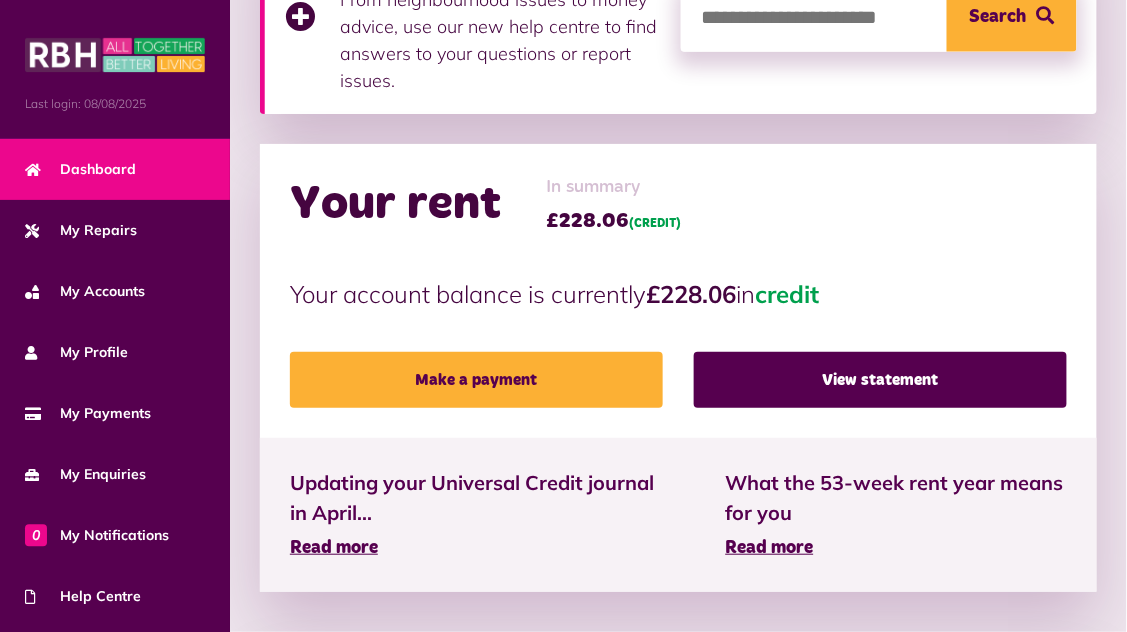 scroll, scrollTop: 526, scrollLeft: 0, axis: vertical 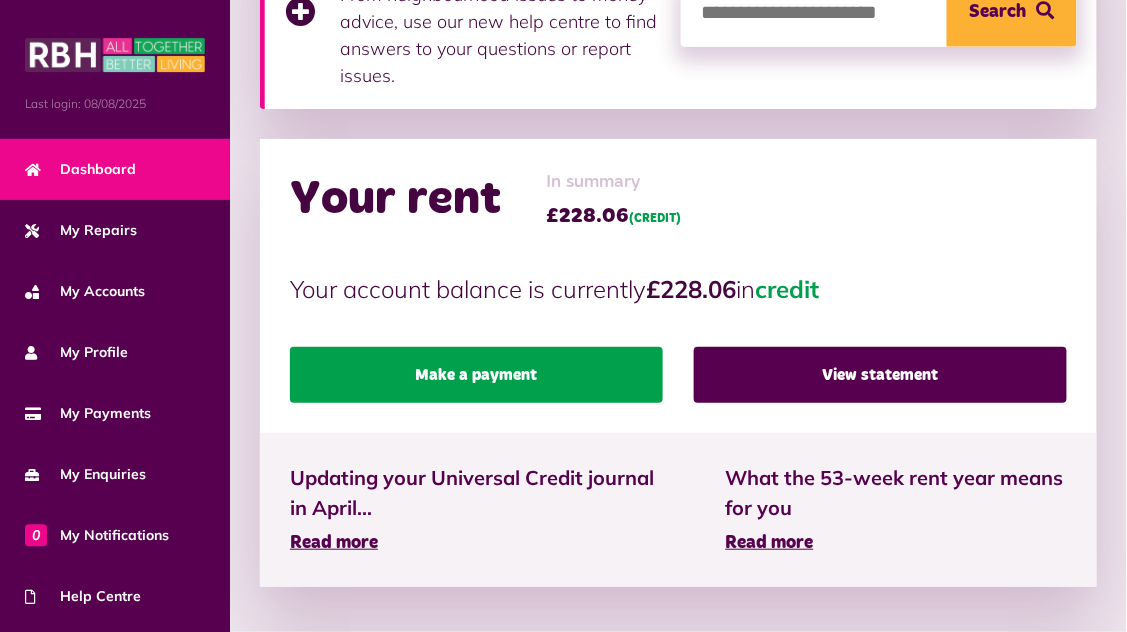 click on "Make a payment" at bounding box center [476, 375] 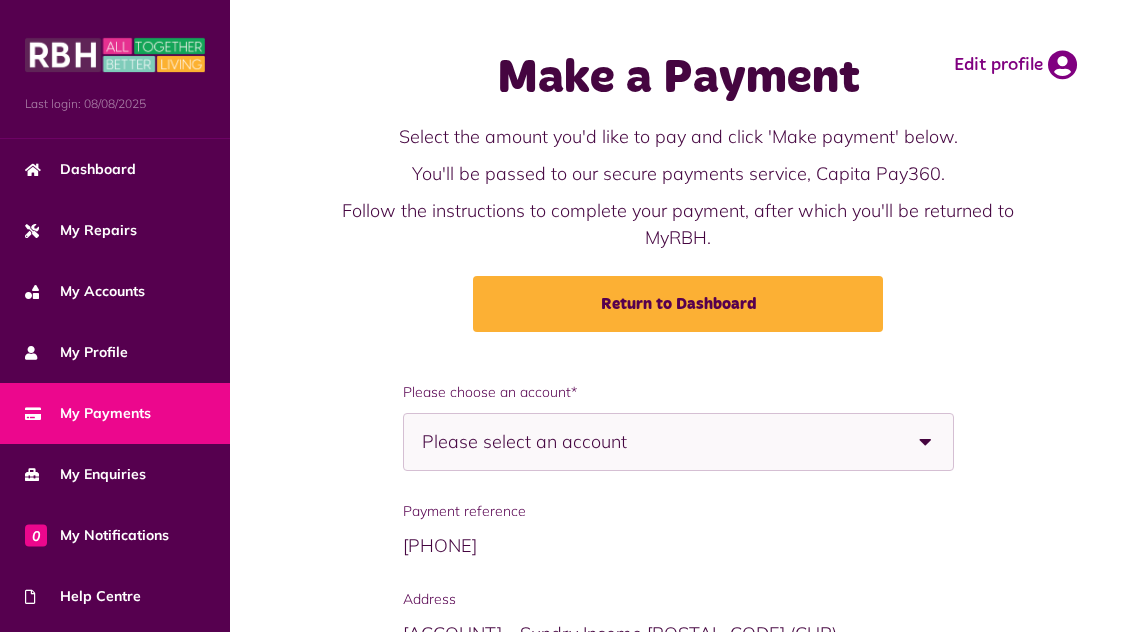 scroll, scrollTop: 0, scrollLeft: 0, axis: both 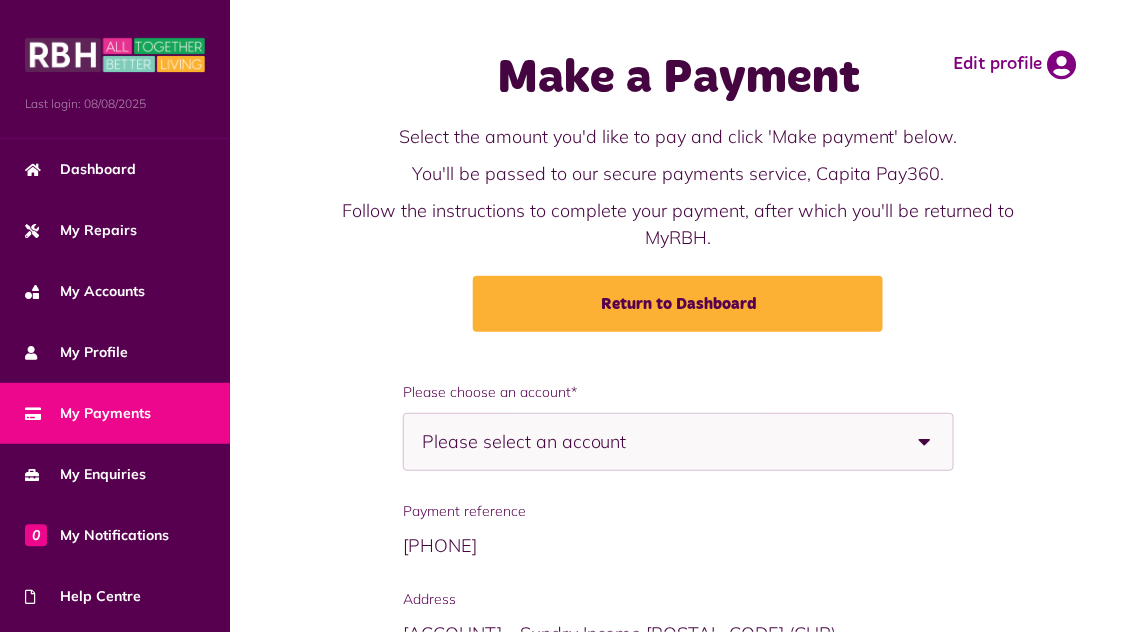 click at bounding box center (925, 442) 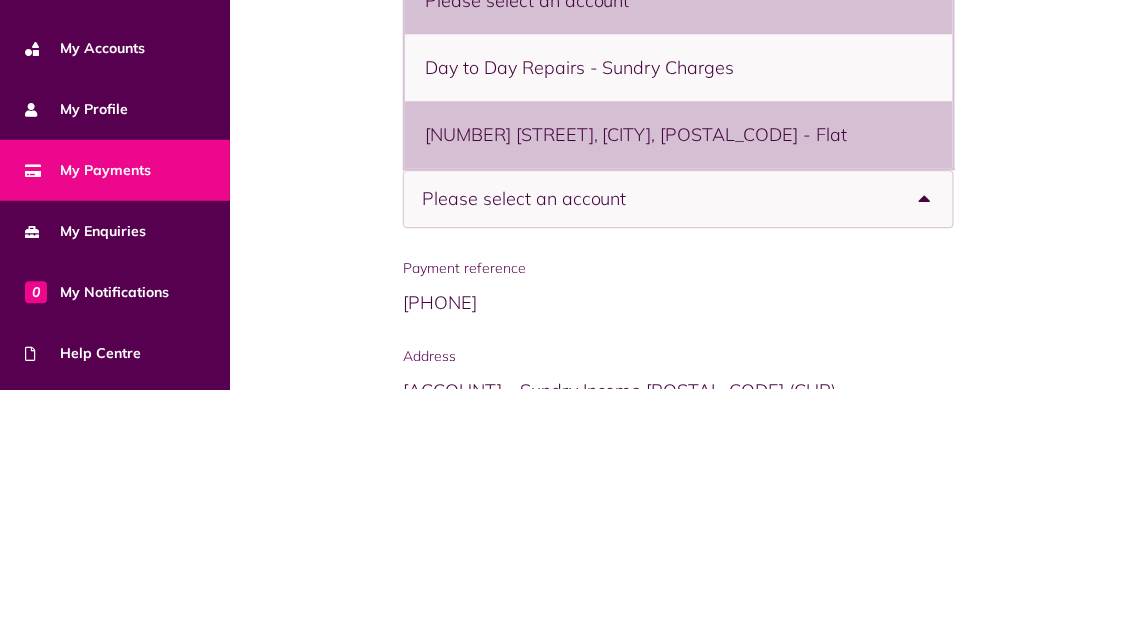 click on "[NUMBER] [STREET], [CITY], [POSTAL_CODE] - Flat" at bounding box center (679, 377) 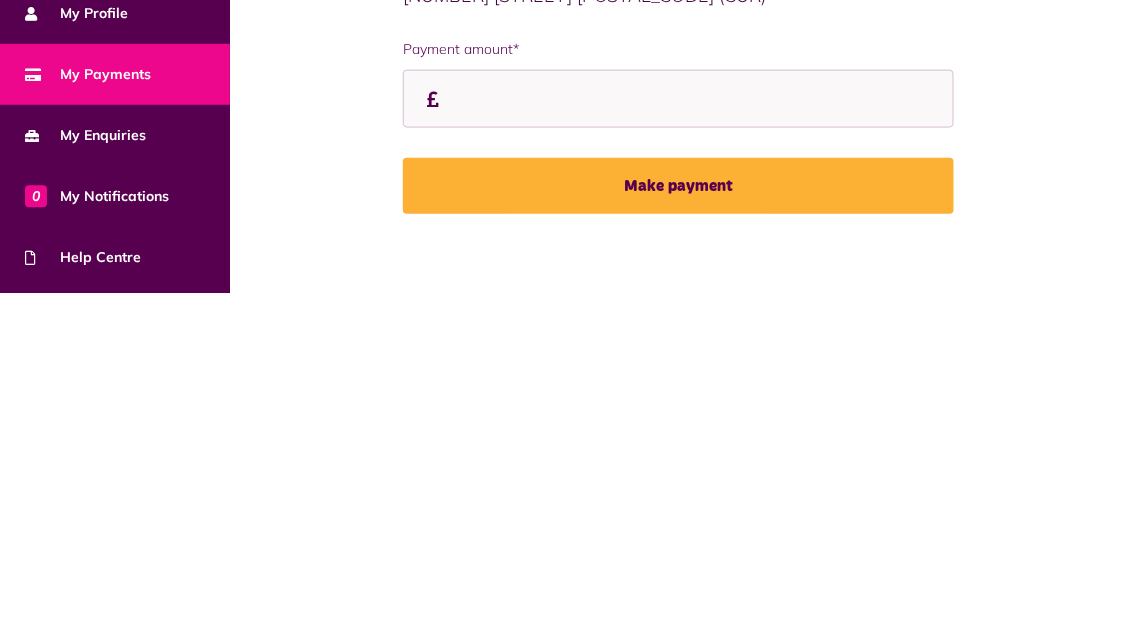 scroll, scrollTop: 309, scrollLeft: 0, axis: vertical 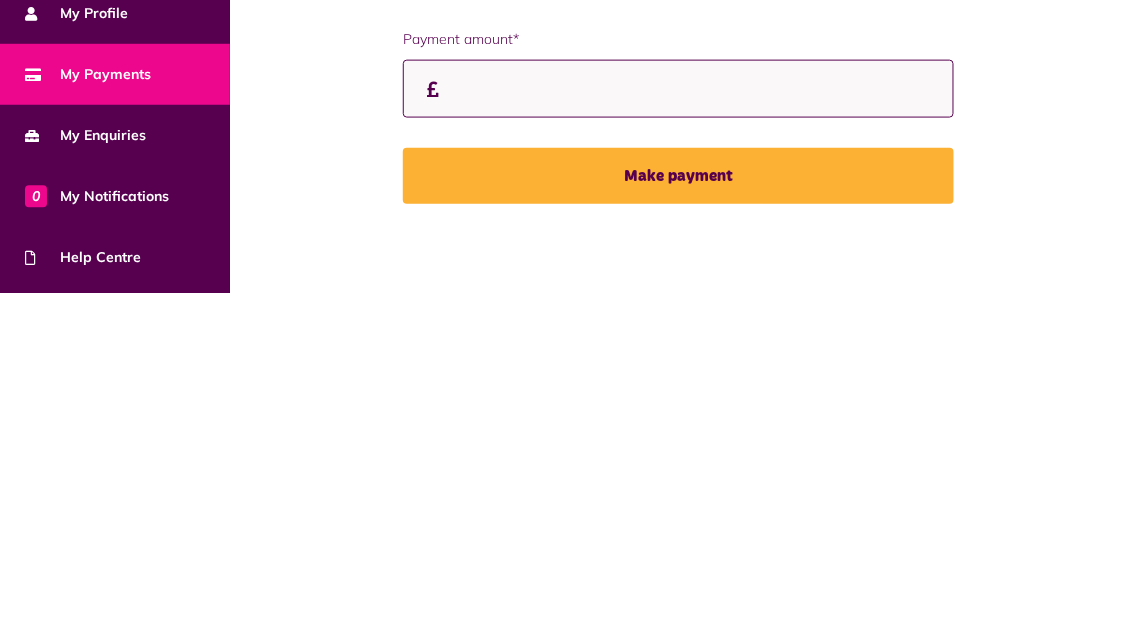 click on "Payment amount*" at bounding box center (0, 0) 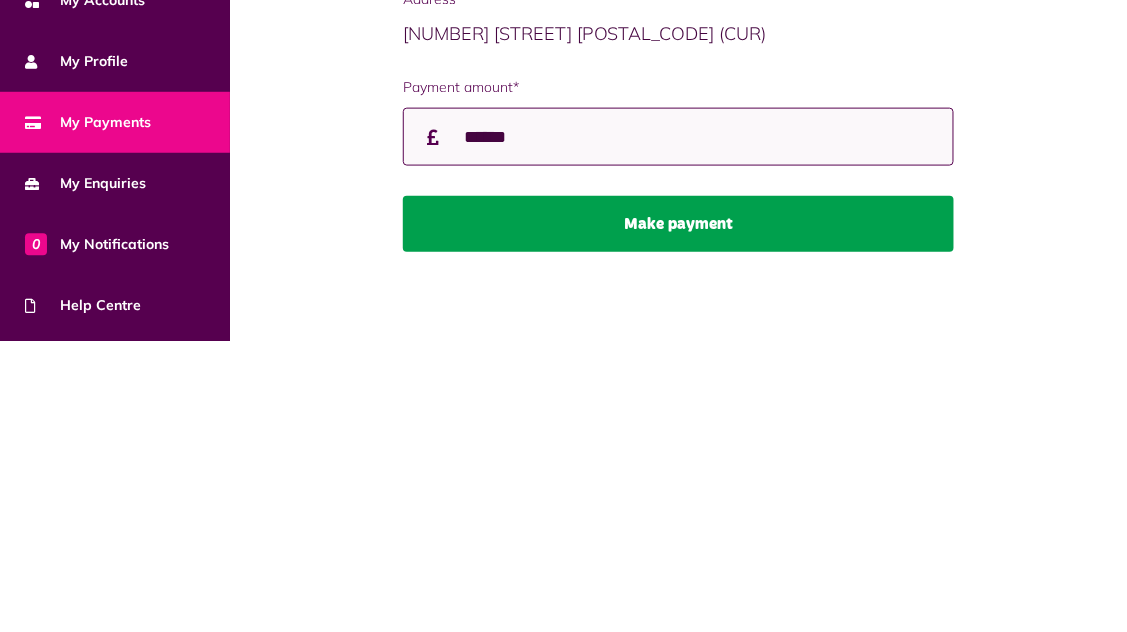 type on "******" 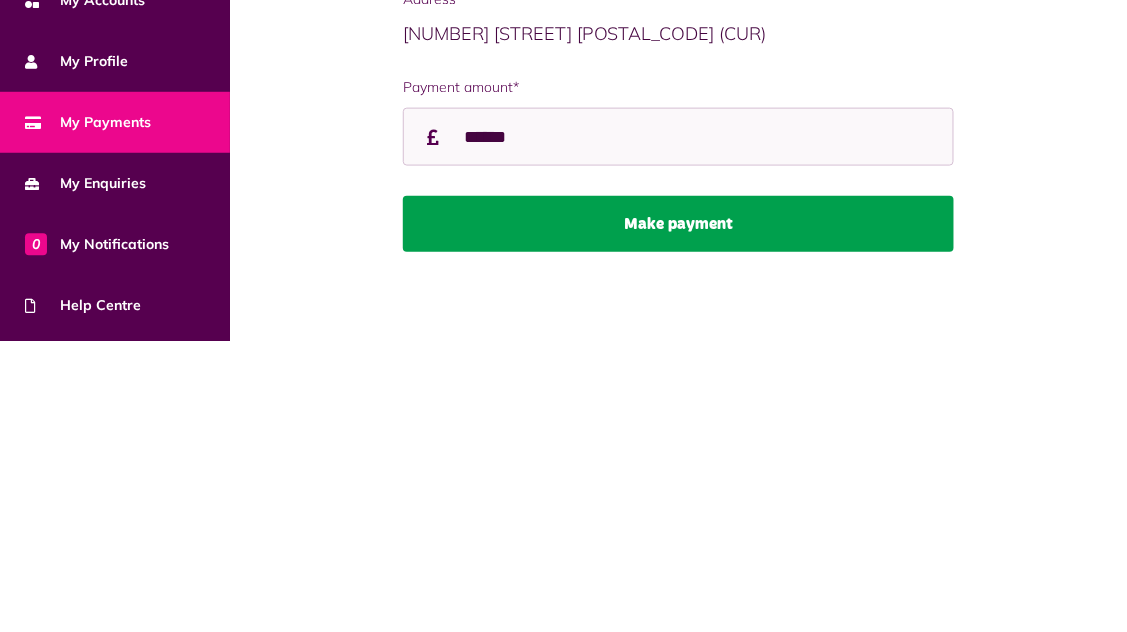 click on "Make payment" at bounding box center [678, 515] 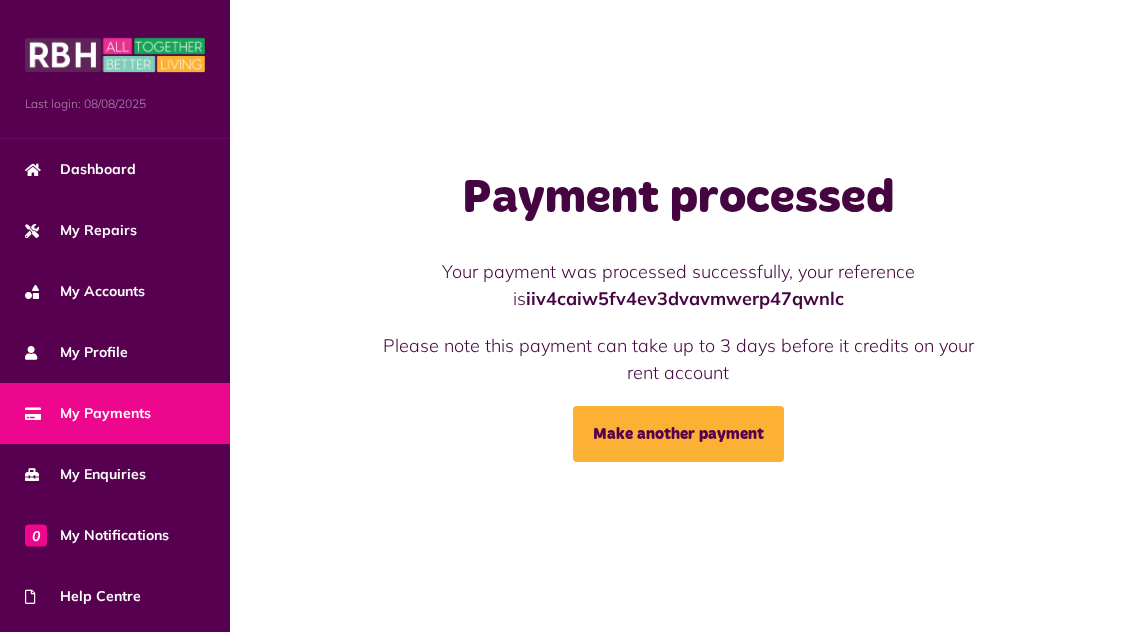 scroll, scrollTop: 0, scrollLeft: 0, axis: both 